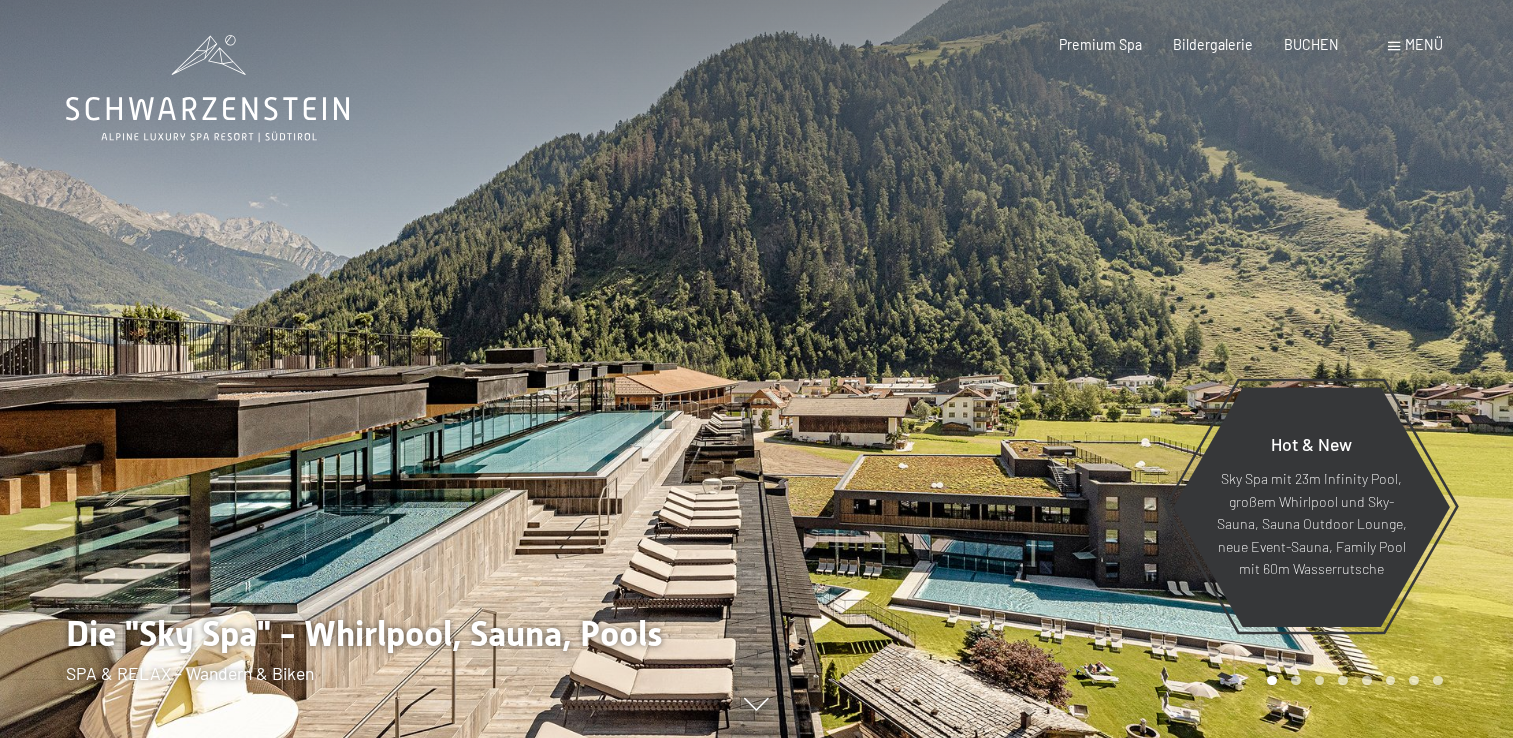 scroll, scrollTop: 0, scrollLeft: 0, axis: both 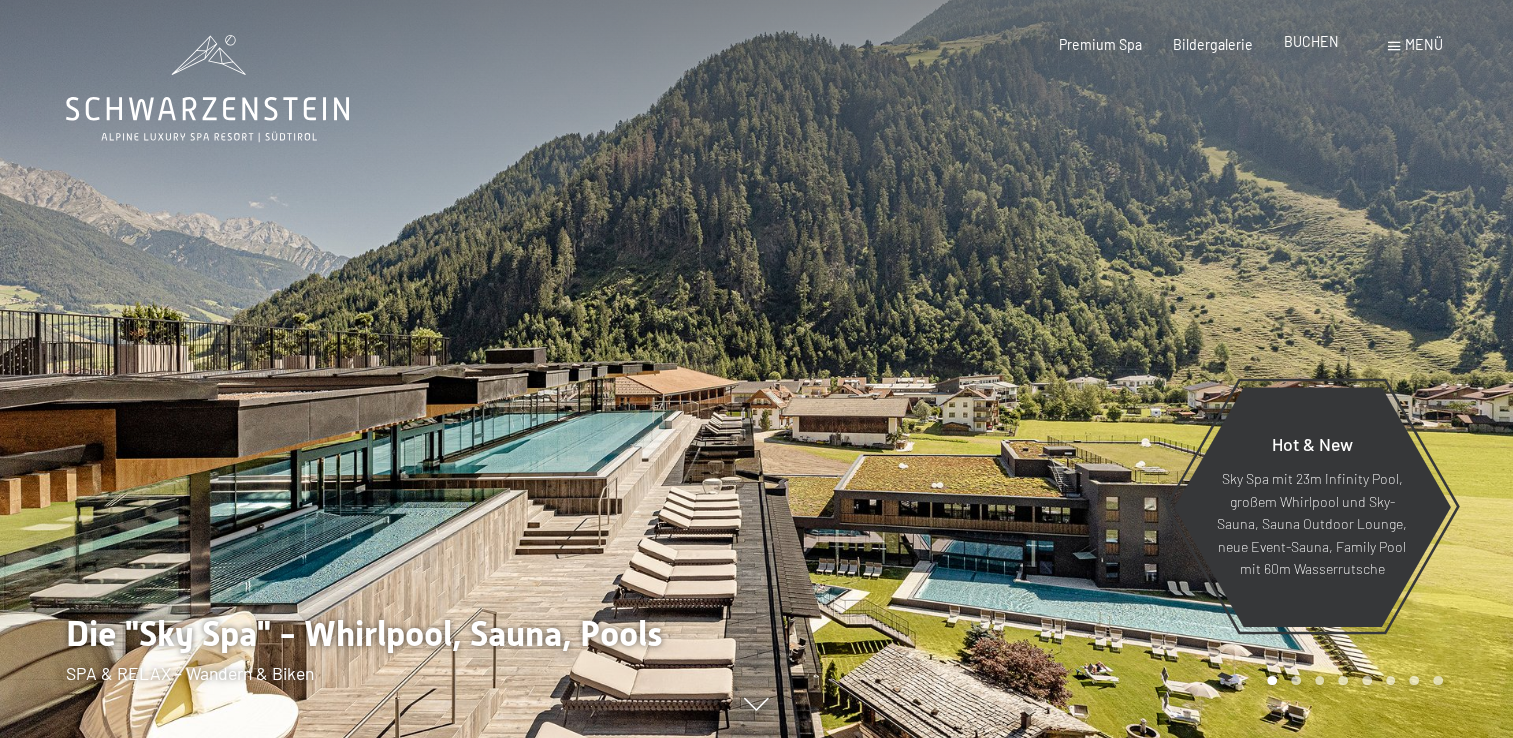 drag, startPoint x: 0, startPoint y: 0, endPoint x: 1331, endPoint y: 43, distance: 1331.6945 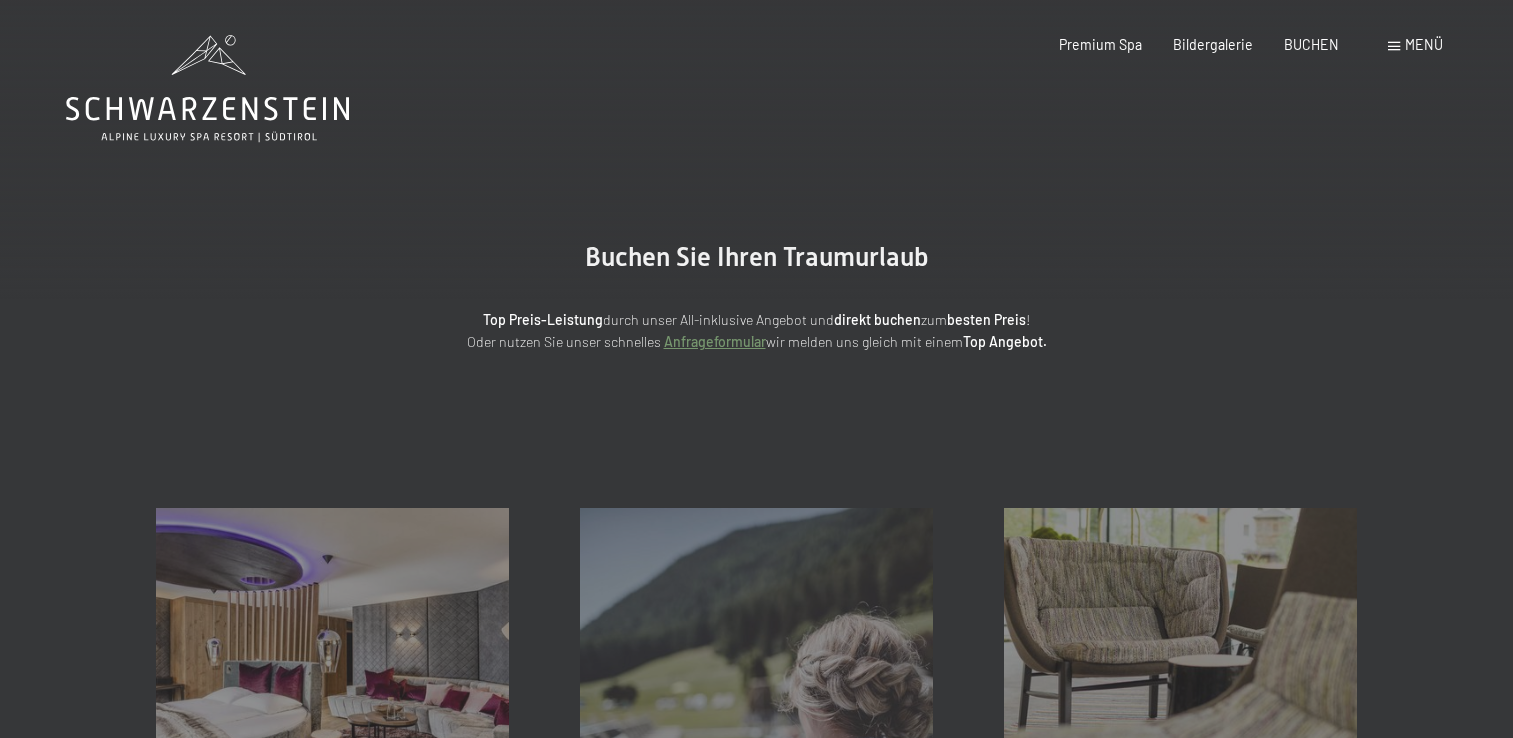 scroll, scrollTop: 0, scrollLeft: 0, axis: both 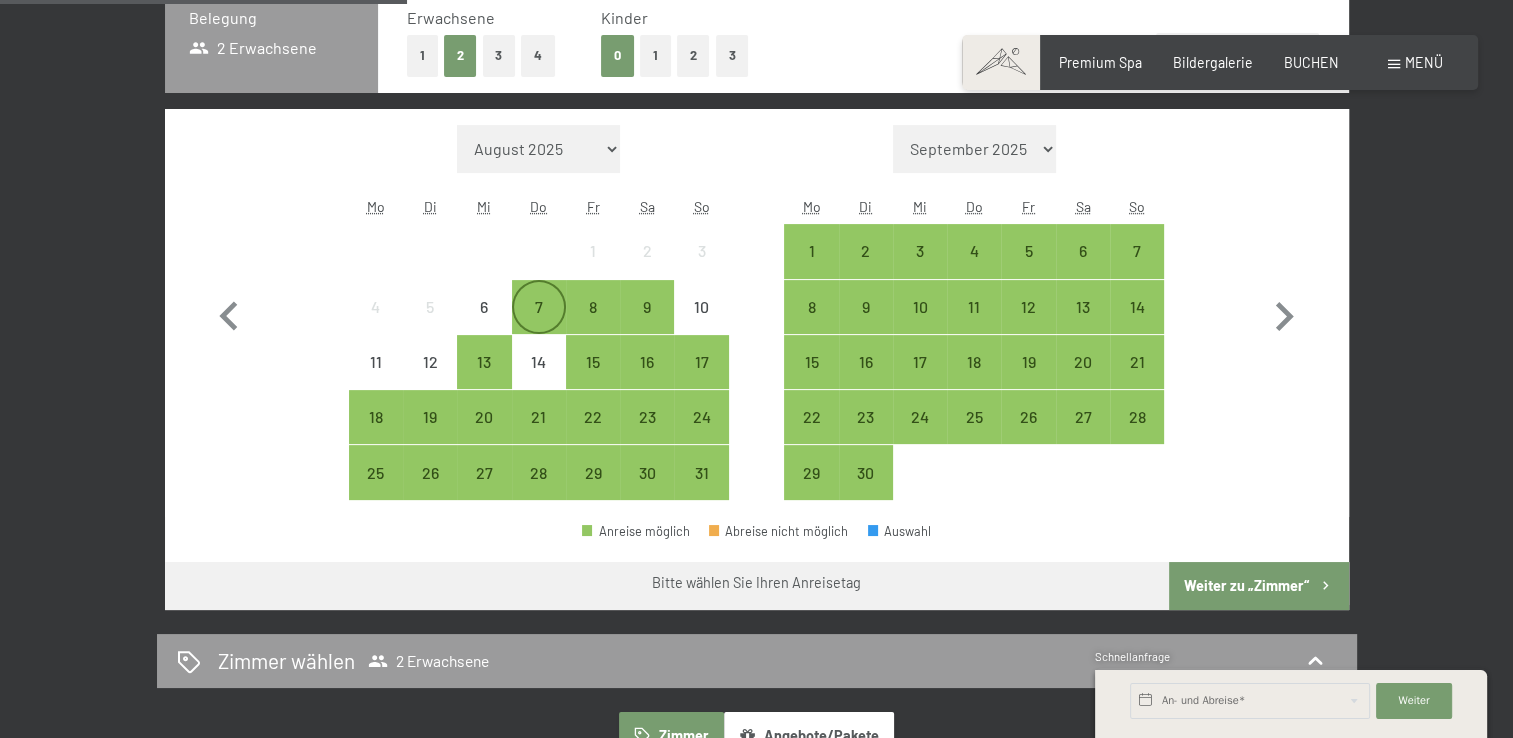 drag, startPoint x: 652, startPoint y: 298, endPoint x: 534, endPoint y: 322, distance: 120.41595 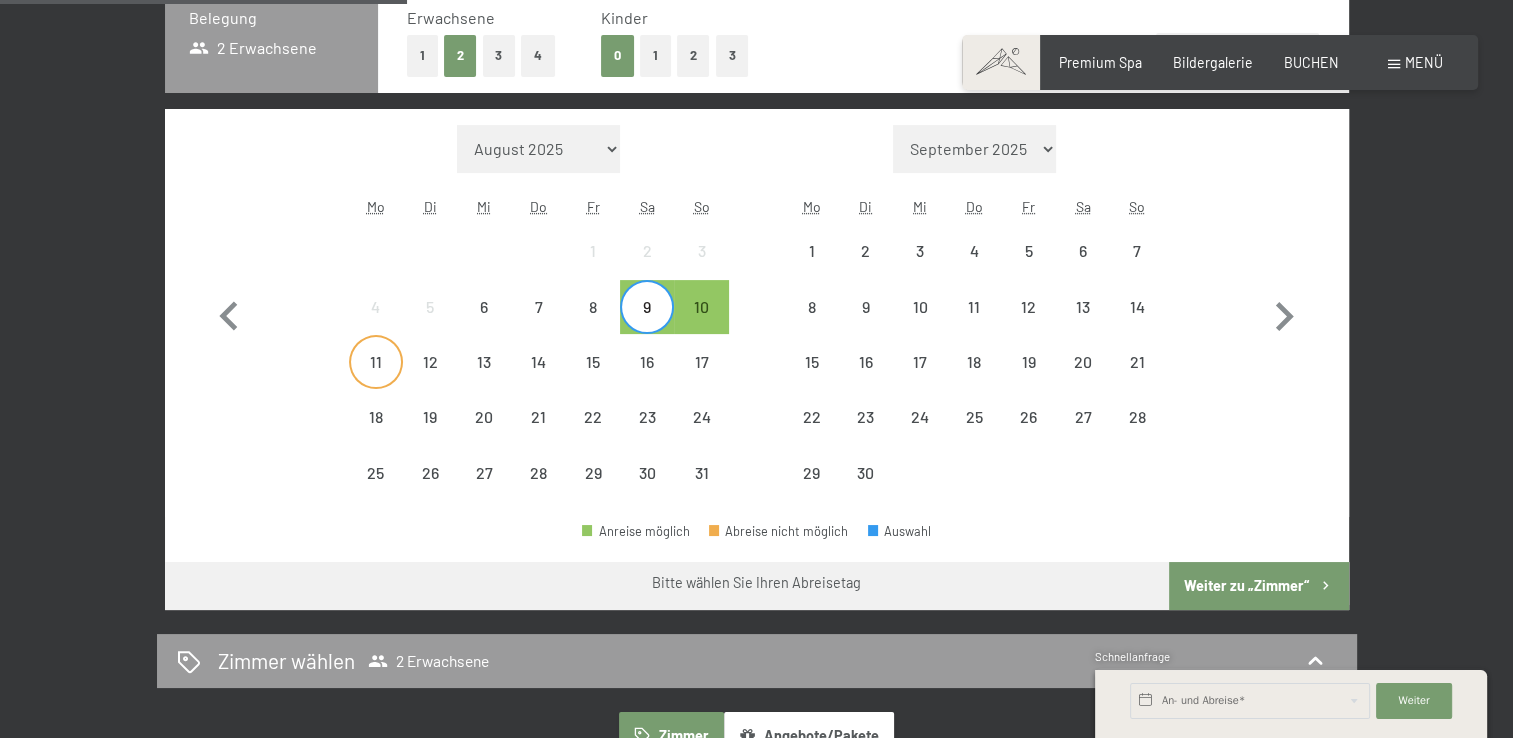 click on "11" at bounding box center [376, 379] 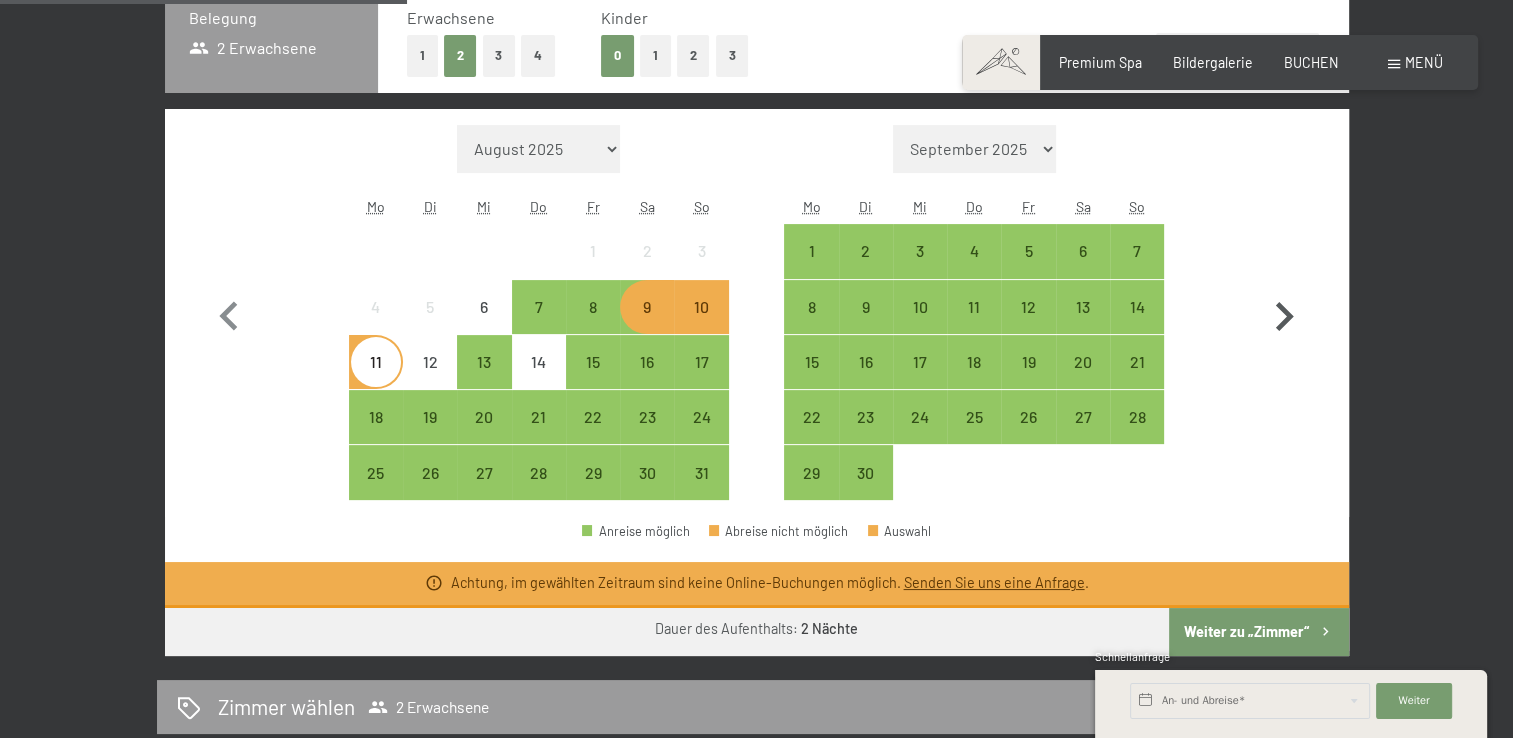 click at bounding box center [1284, 313] 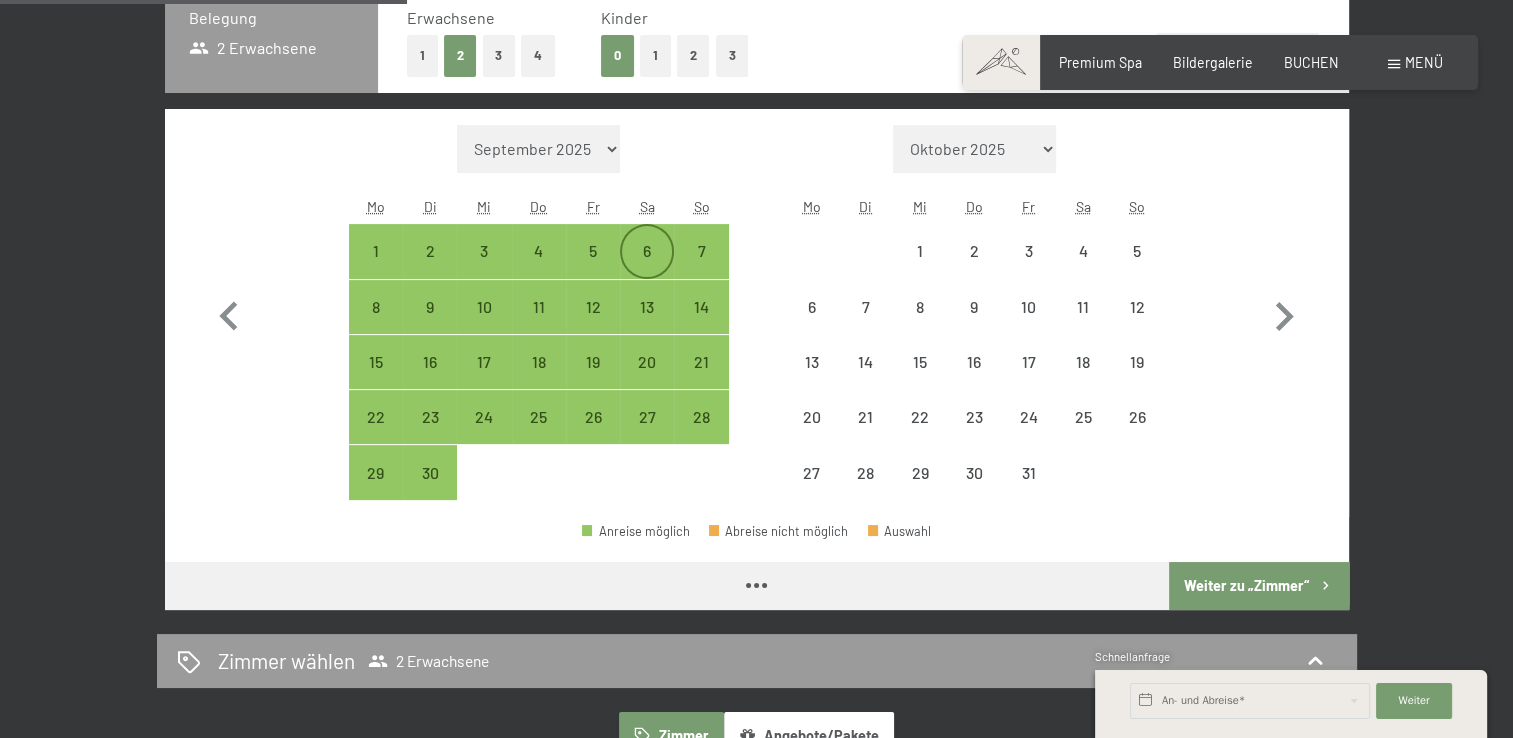 select on "2025-09-01" 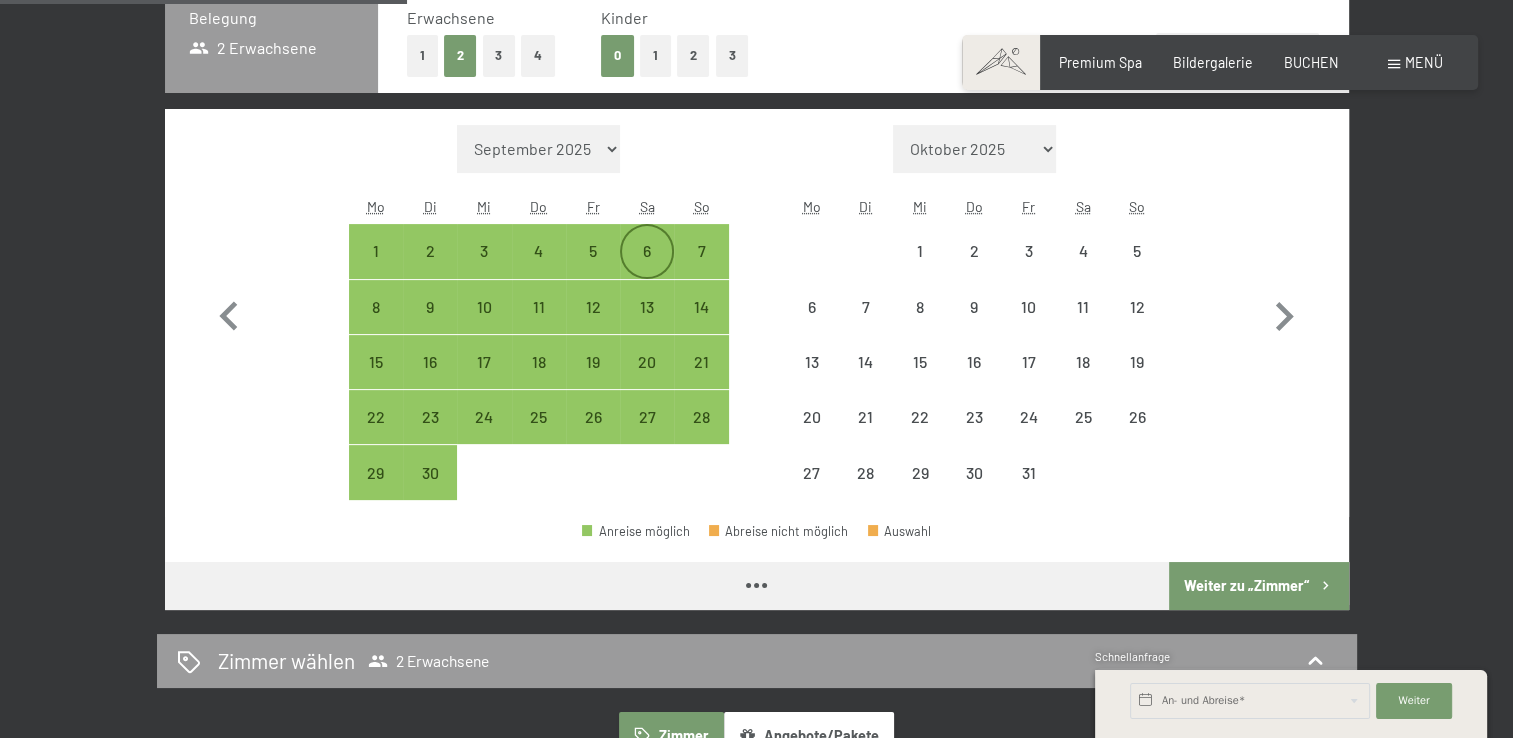select on "2025-10-01" 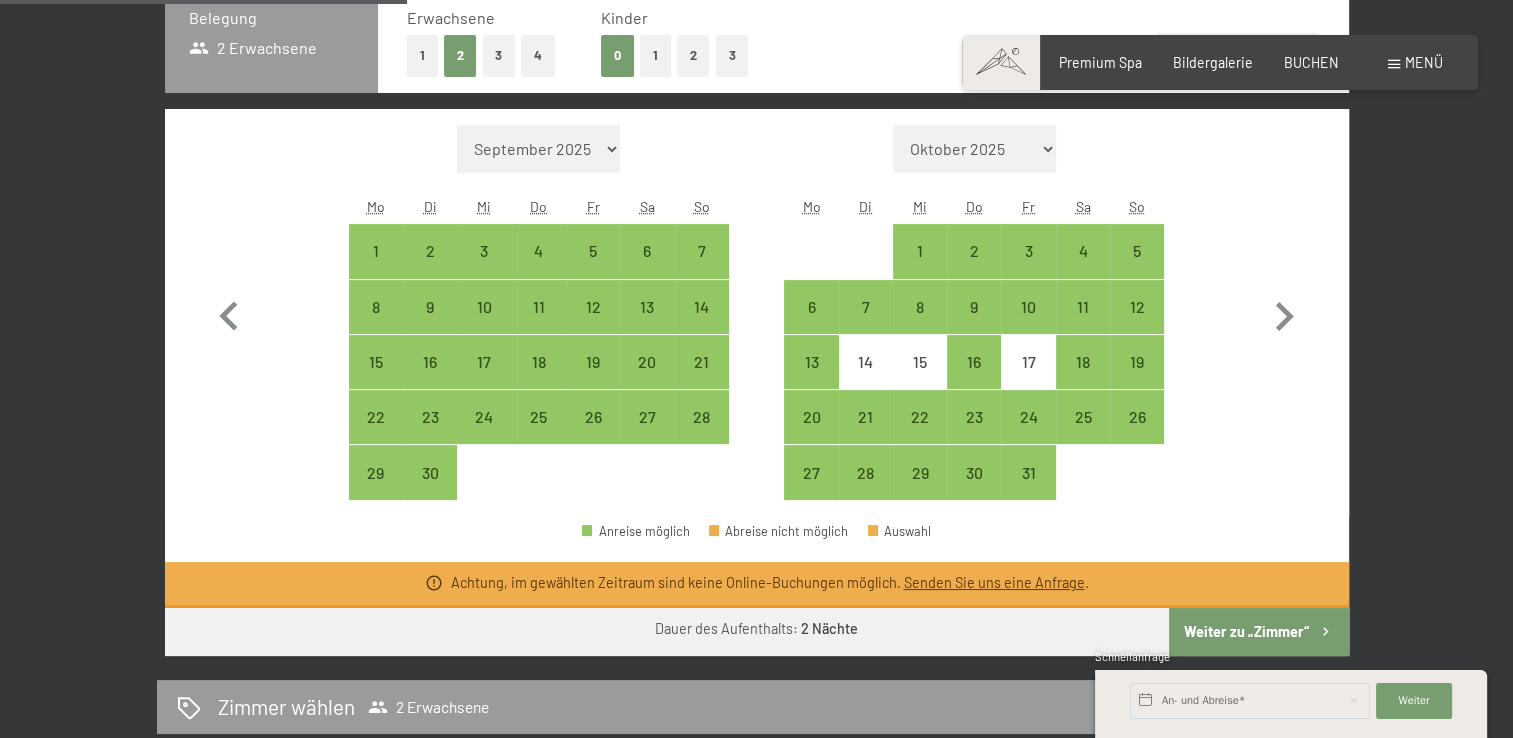 click on "[MONTH] [YEAR] [MONTH] [YEAR] [MONTH] [YEAR] [MONTH] [YEAR] [MONTH] [YEAR] [MONTH] [YEAR] [MONTH] [YEAR] [MONTH] [YEAR] [MONTH] [YEAR] [MONTH] [YEAR] [MONTH] [YEAR] [MONTH] [YEAR] [MONTH] [YEAR] [MONTH] [YEAR] [MONTH] [YEAR] [MONTH] [YEAR] [MONTH] [YEAR] [MONTH] [YEAR] [MONTH] [YEAR] [MONTH] [YEAR] [MONTH] [YEAR] [MONTH] [YEAR] [MONTH] [YEAR]" at bounding box center [538, 149] 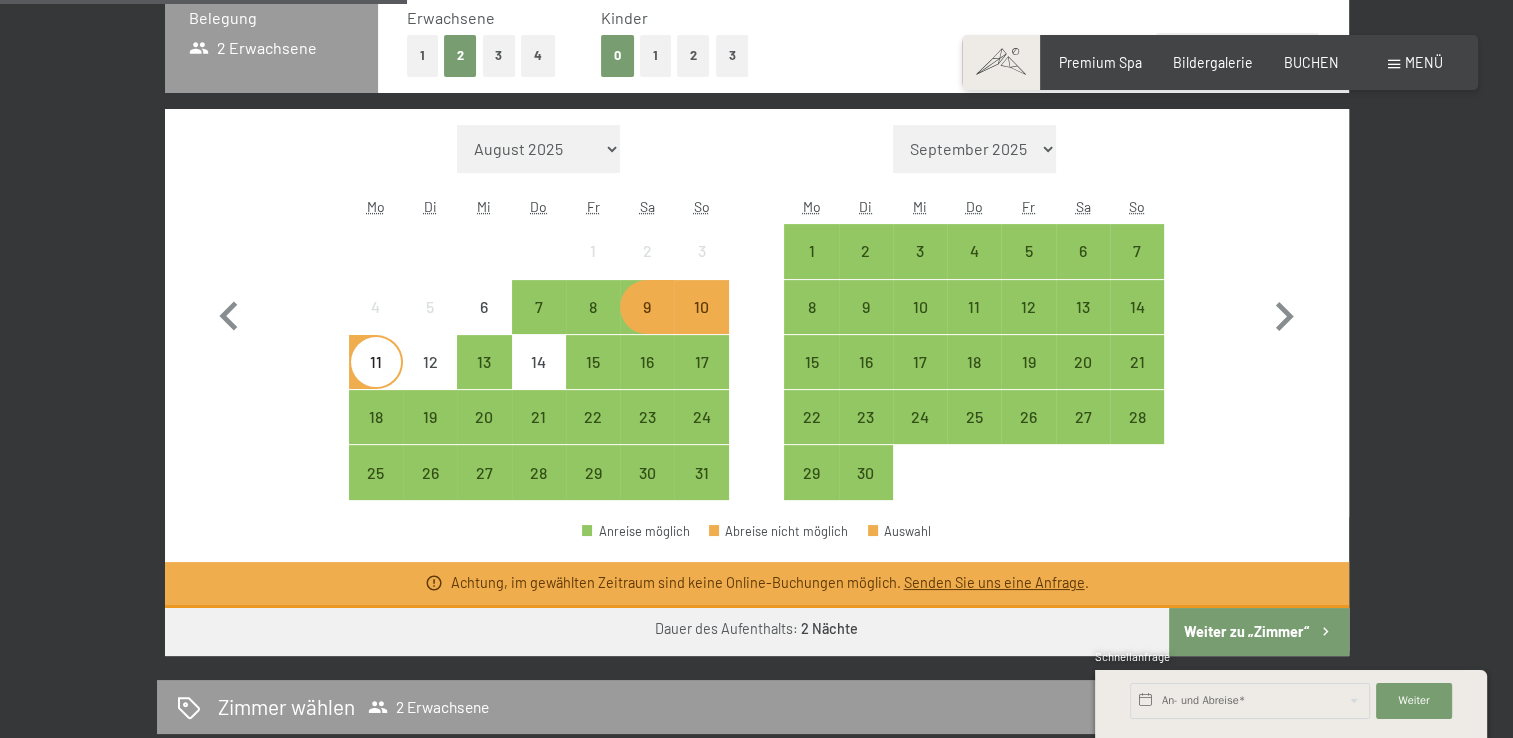 click on "Monat/Jahr [MONTH] [YEAR] [MONTH] [YEAR] [MONTH] [YEAR] [MONTH] [YEAR] [MONTH] [YEAR] [MONTH] [YEAR] [MONTH] [YEAR] [MONTH] [YEAR] [MONTH] [YEAR] [MONTH] [YEAR] [MONTH] [YEAR] [MONTH] [YEAR] [MONTH] [YEAR] [MONTH] [YEAR] [MONTH] [YEAR] [MONTH] [YEAR] [MONTH] [YEAR] [MONTH] [YEAR] [MONTH] [YEAR] [MONTH] [YEAR] [MONTH] [YEAR] [MONTH] [YEAR] [MONTH] [YEAR] [MONTH] [YEAR] [MONTH] [YEAR] [MONTH] [YEAR] Mo Di Mi Do Fr Sa So 1 2 3 4 5 6 7 8 9 10 11 12 13 14 15 16 17 18 19 20 21 22 23 24 25 26 27 28 29 30" at bounding box center [974, 313] 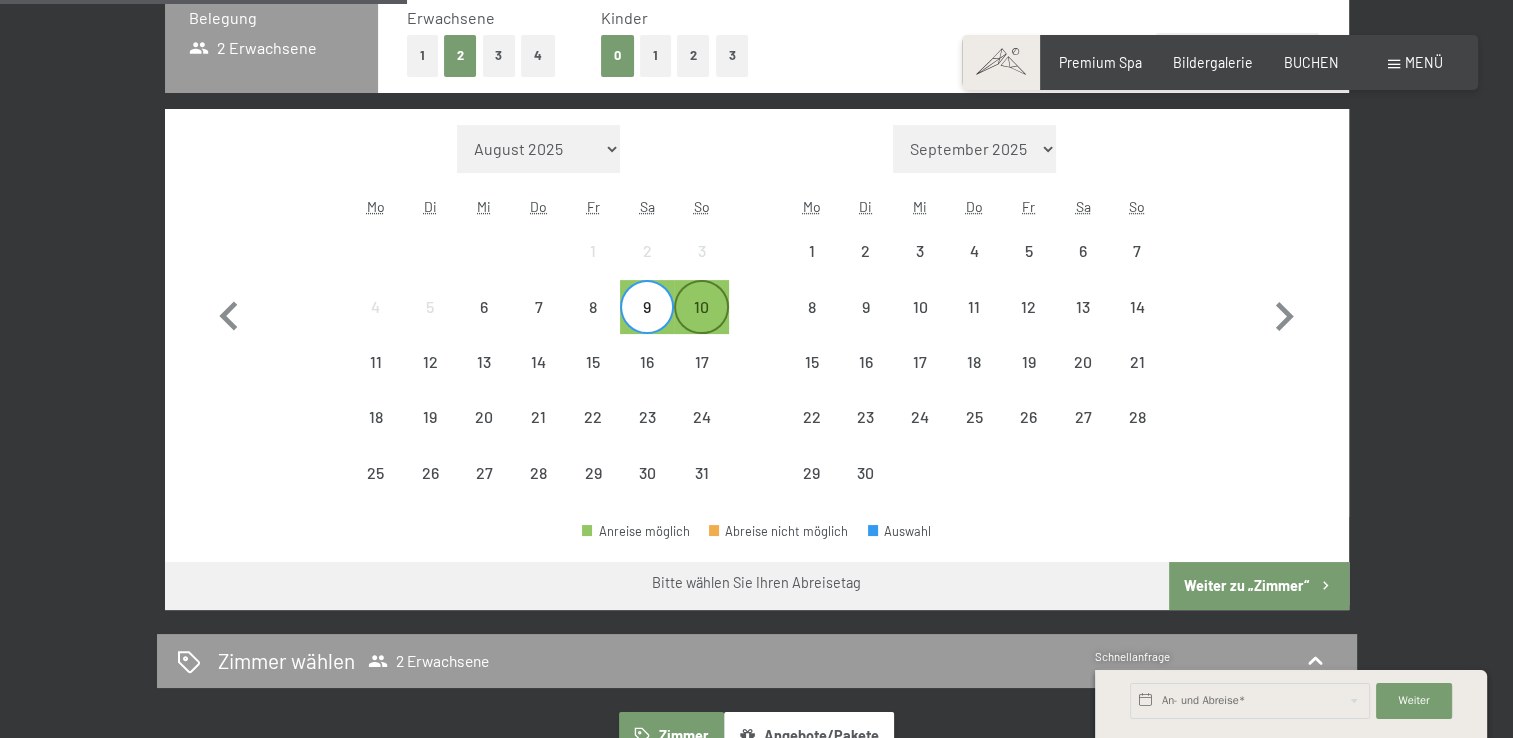 click on "10" at bounding box center (701, 324) 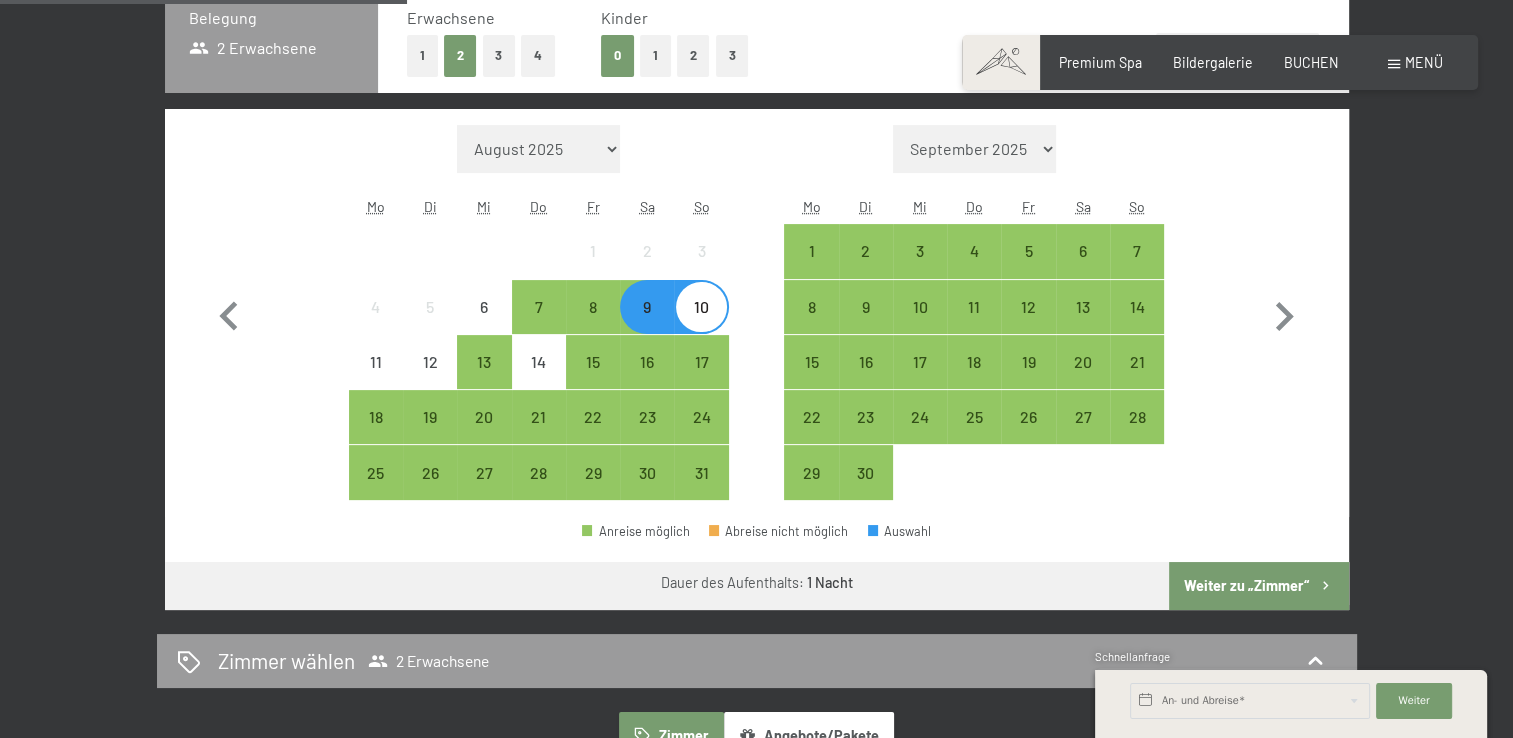 click on "Monat/Jahr [MONTH] [YEAR] [MONTH] [YEAR] [MONTH] [YEAR] [MONTH] [YEAR] [MONTH] [YEAR] [MONTH] [YEAR] [MONTH] [YEAR] [MONTH] [YEAR] [MONTH] [YEAR] [MONTH] [YEAR] [MONTH] [YEAR] [MONTH] [YEAR] [MONTH] [YEAR] [MONTH] [YEAR] [MONTH] [YEAR] [MONTH] [YEAR] [MONTH] [YEAR] [MONTH] [YEAR] [MONTH] [YEAR] [MONTH] [YEAR] [MONTH] [YEAR] [MONTH] [YEAR] [MONTH] [YEAR] [MONTH] [YEAR] Mo Di Mi Do Fr Sa So 1 2 3 4 5 6 7 8 9 10 11 12 13 14 15 16 17 18 19 20 21 22 23 24 25 26 27 28 29 30 31 Monat/Jahr [MONTH] [YEAR] [MONTH] [YEAR] [MONTH] [YEAR] [MONTH] [YEAR] [MONTH] [YEAR] [MONTH] [YEAR] [MONTH] [YEAR] [MONTH] [YEAR] [MONTH] [YEAR] [MONTH] [YEAR] [MONTH] [YEAR] [MONTH] [YEAR] [MONTH] [YEAR] [MONTH] [YEAR] [MONTH] [YEAR] [MONTH] [YEAR] [MONTH] [YEAR] [MONTH] [YEAR] [MONTH] [YEAR] [MONTH] [YEAR] [MONTH] [YEAR] [MONTH] [YEAR] [MONTH] [YEAR] [MONTH] [YEAR] Mo Di Mi Do Fr Sa So 1 2 3 4 5 6 7 8 9 10 11 12 13 14 15 16 17 18 19 20 21 22 23 24 25 26 27 28 29 30" at bounding box center (756, 313) 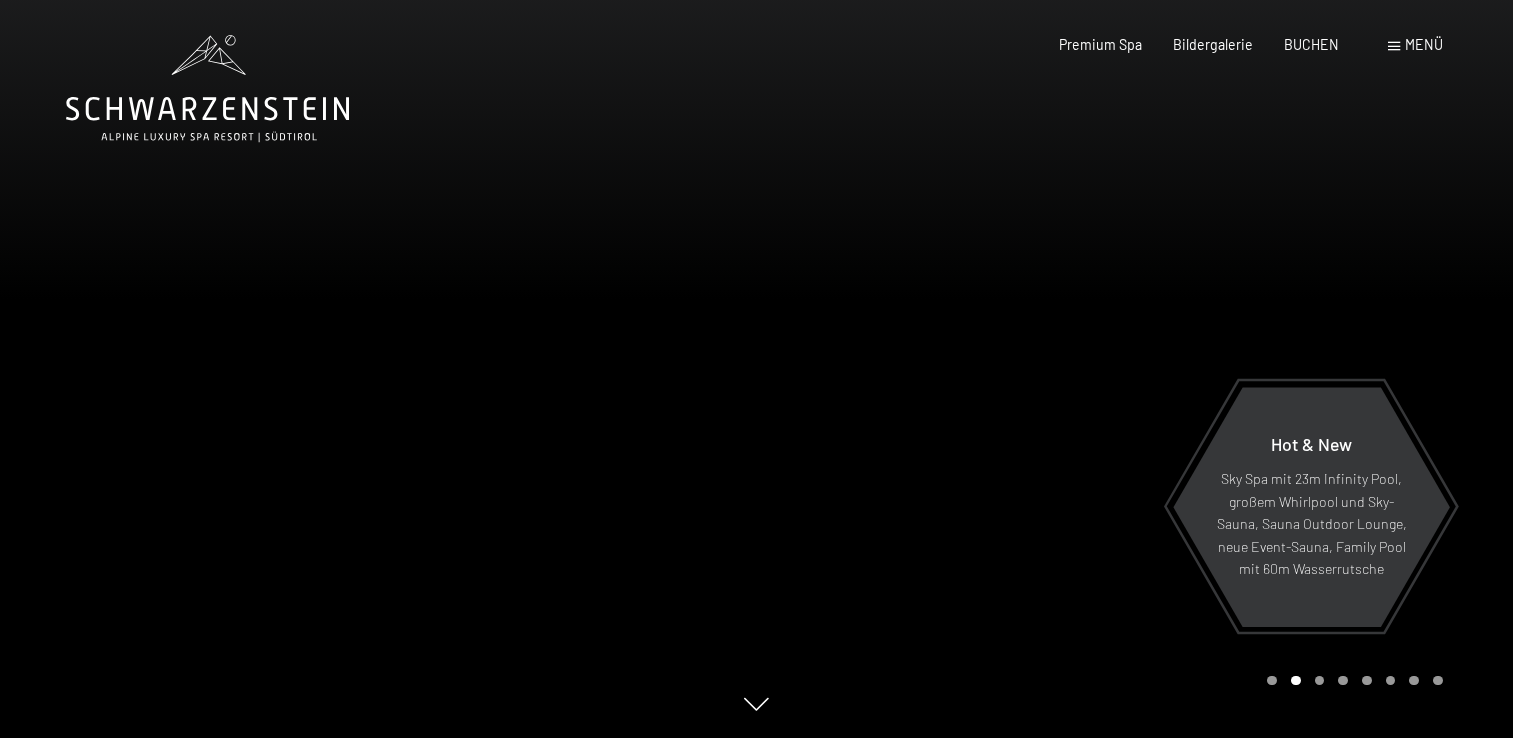 scroll, scrollTop: 0, scrollLeft: 0, axis: both 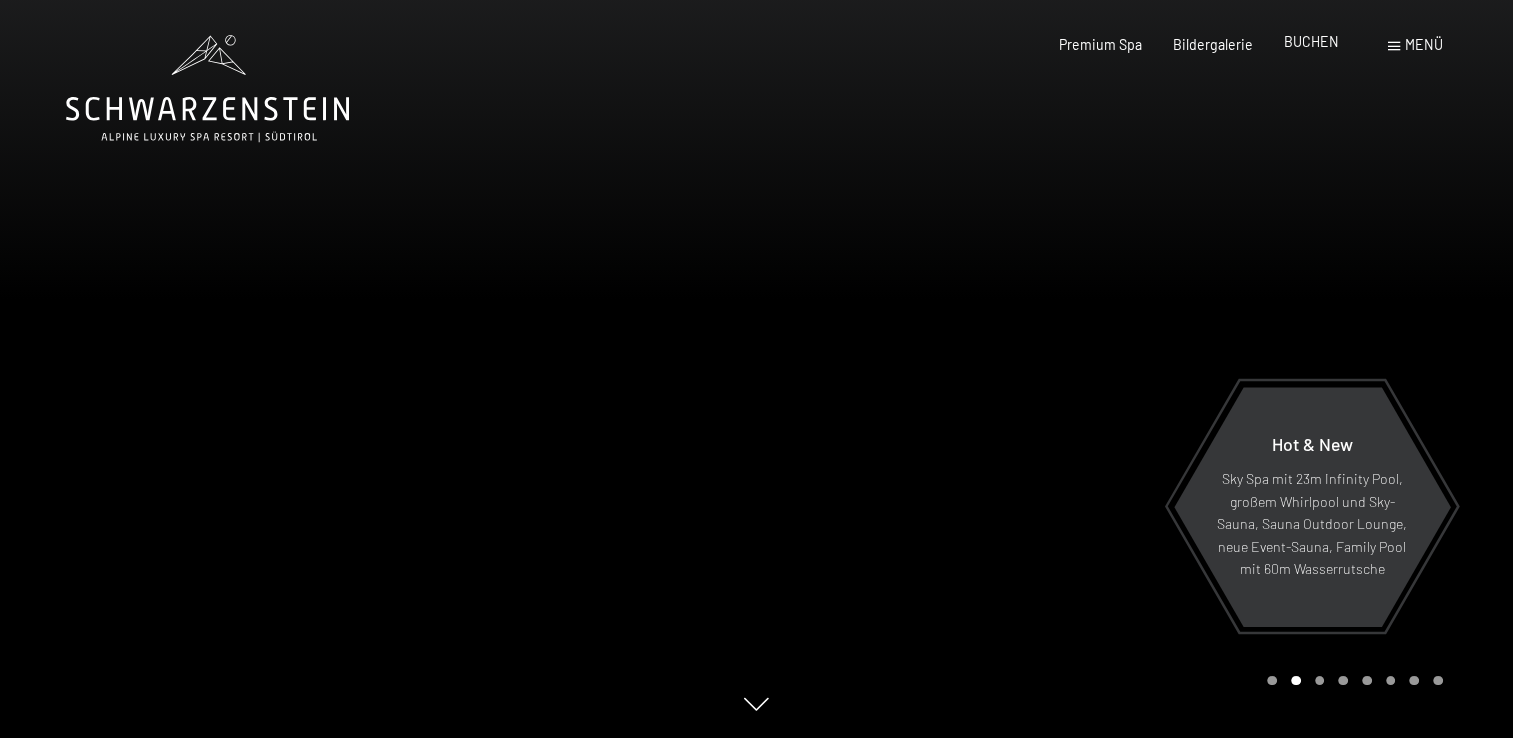 click on "BUCHEN" at bounding box center (1311, 41) 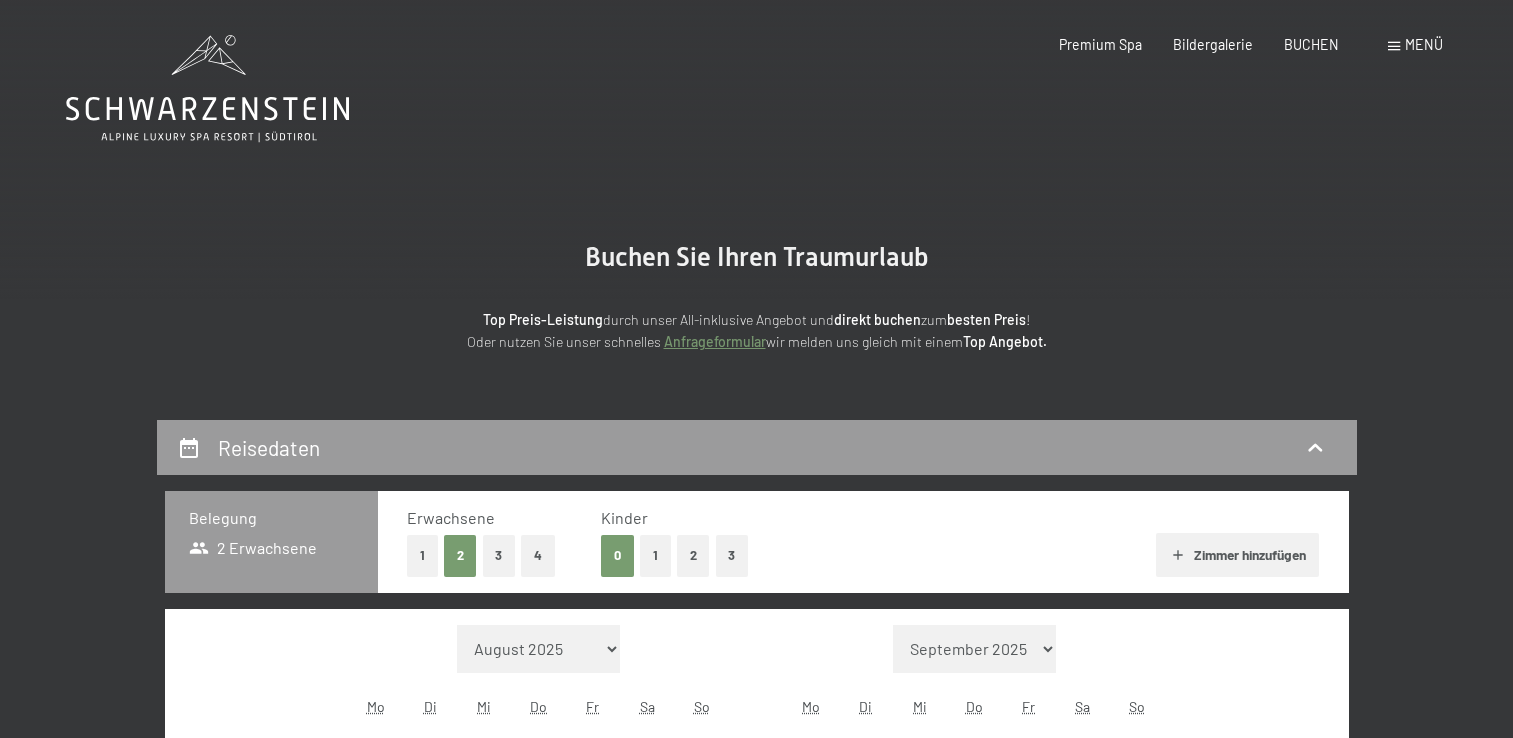 scroll, scrollTop: 0, scrollLeft: 0, axis: both 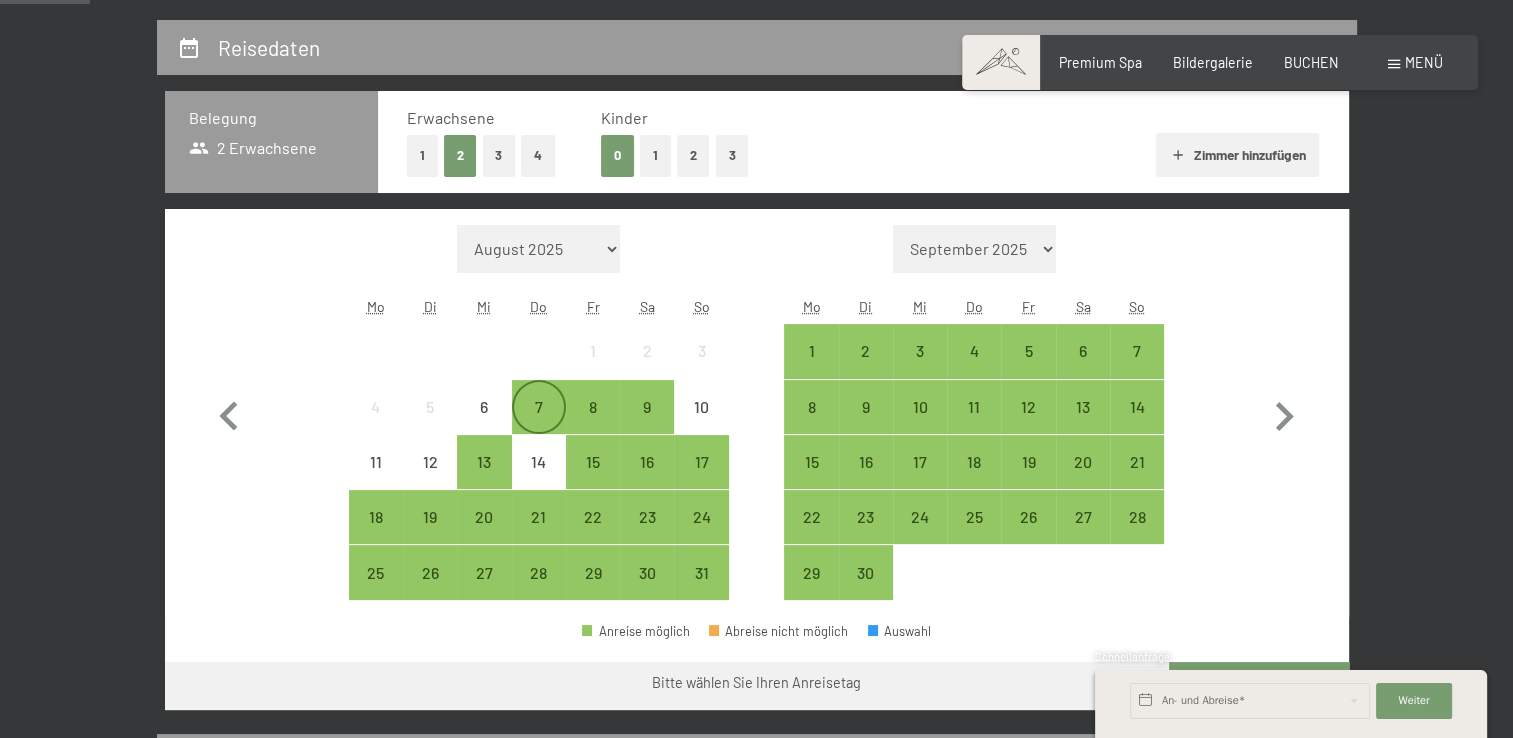 click on "7" at bounding box center (539, 424) 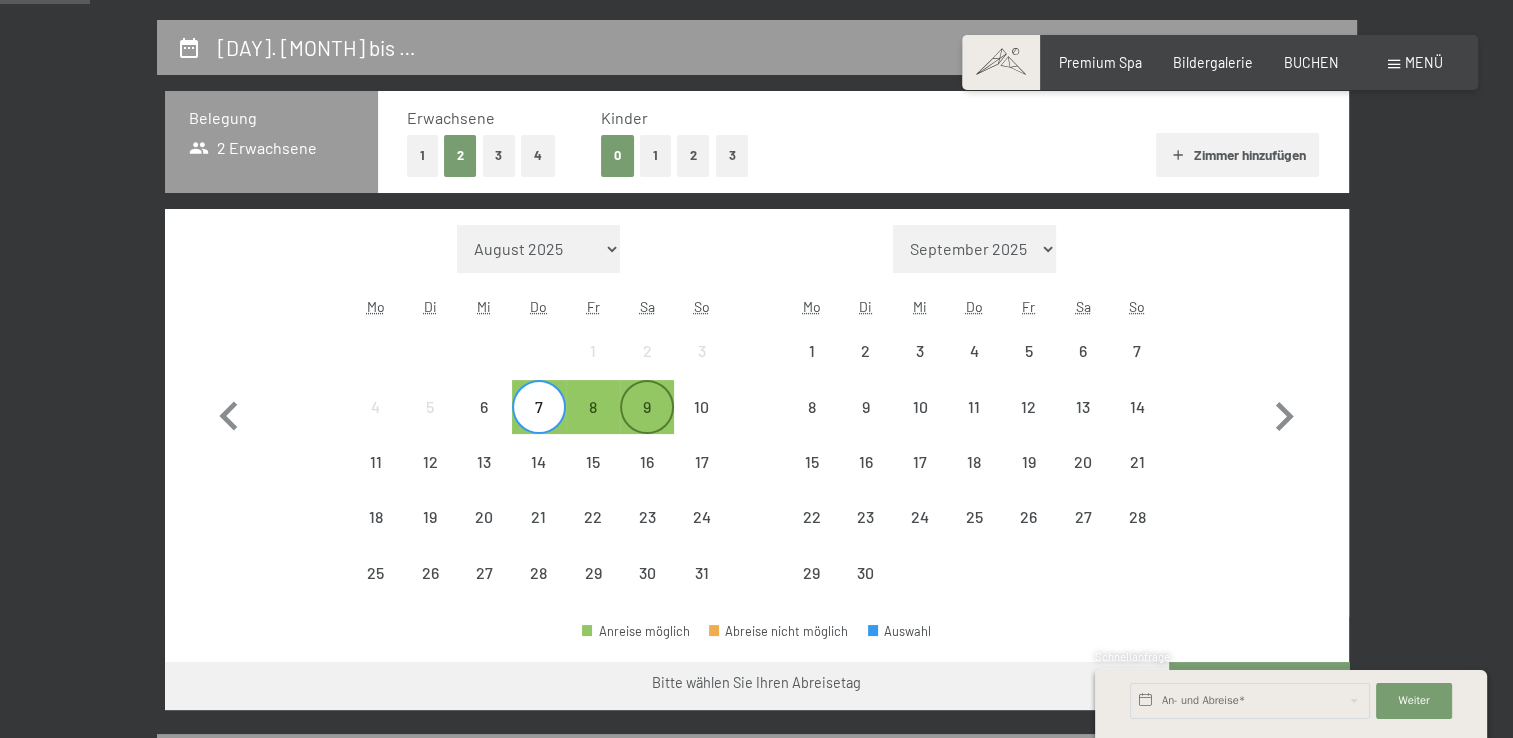 click on "9" at bounding box center [647, 407] 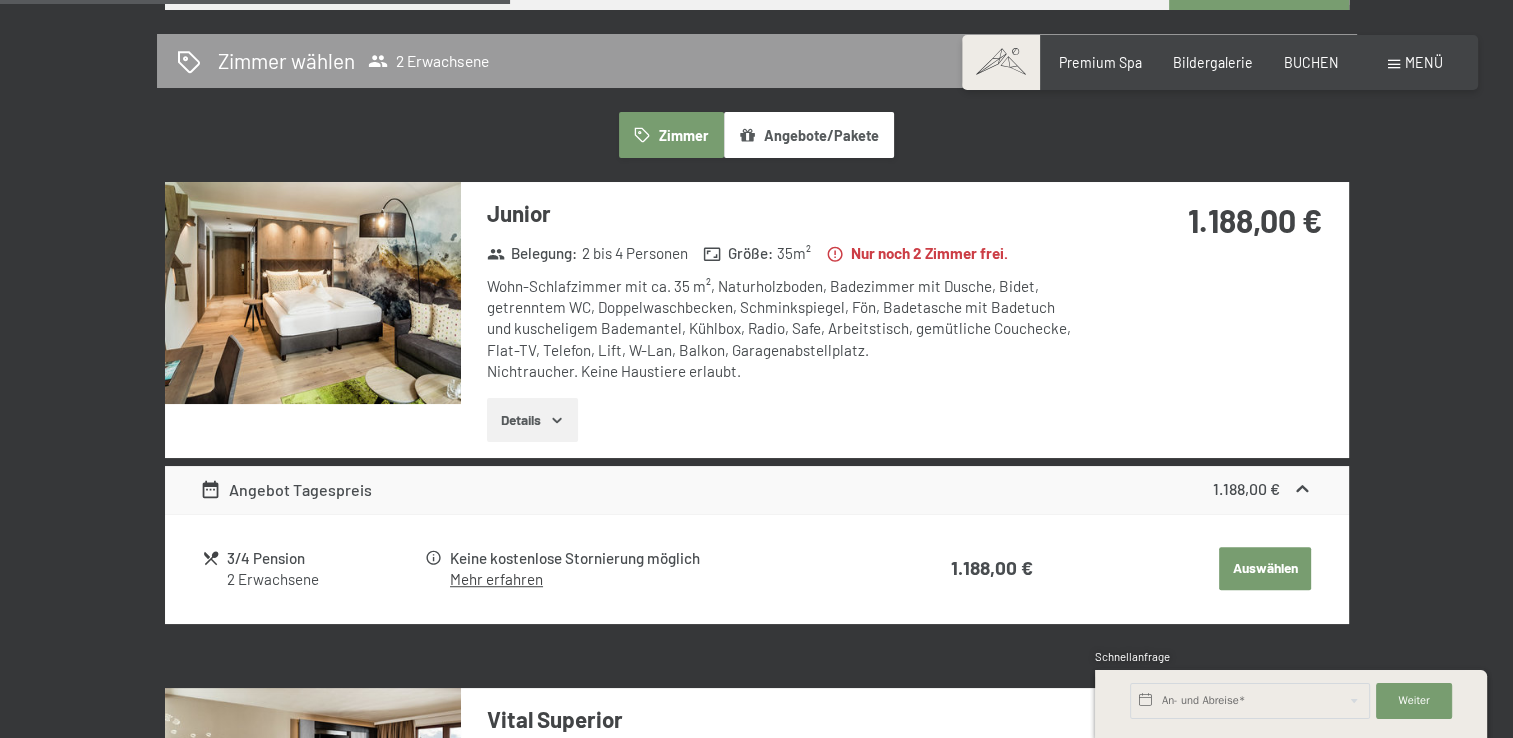 scroll, scrollTop: 600, scrollLeft: 0, axis: vertical 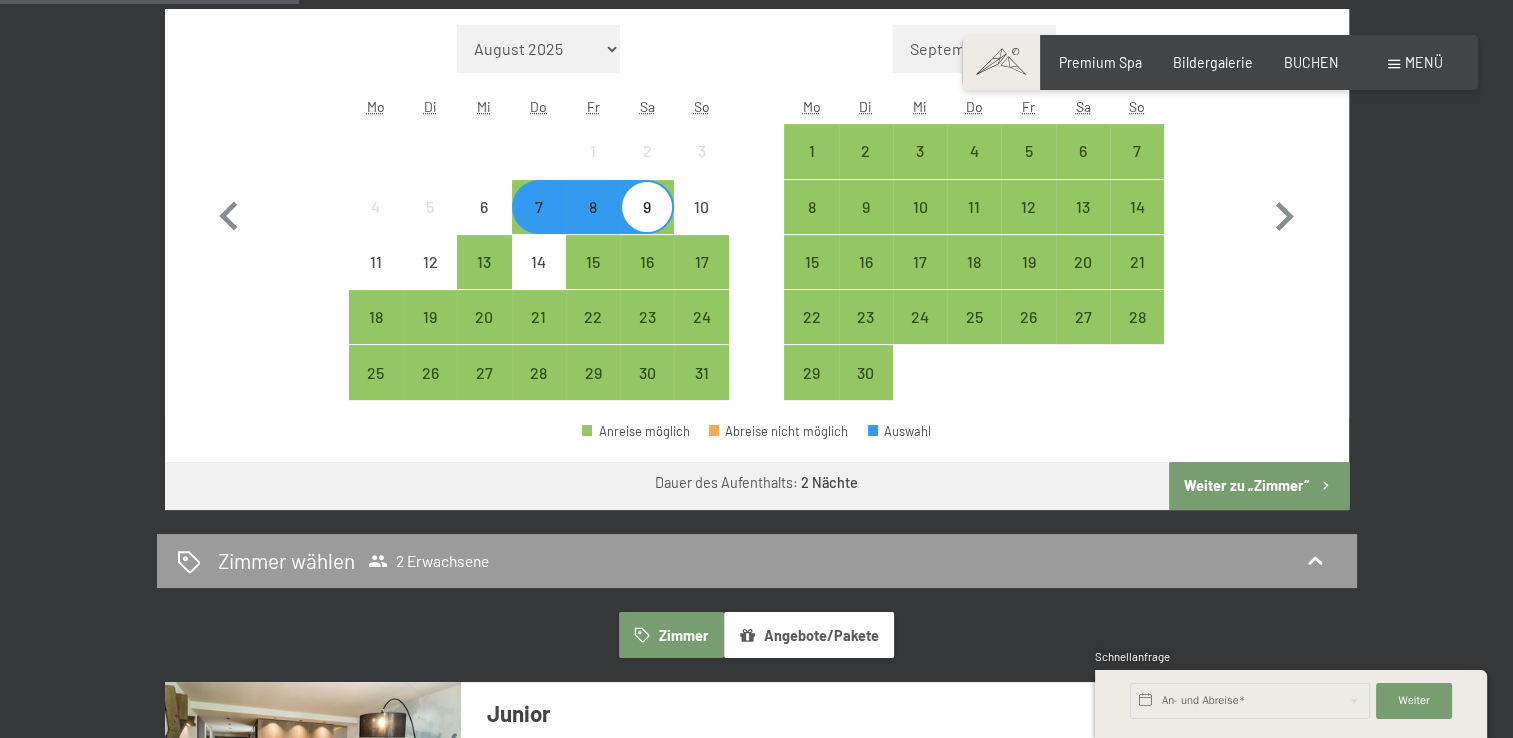 click on "8" at bounding box center (593, 224) 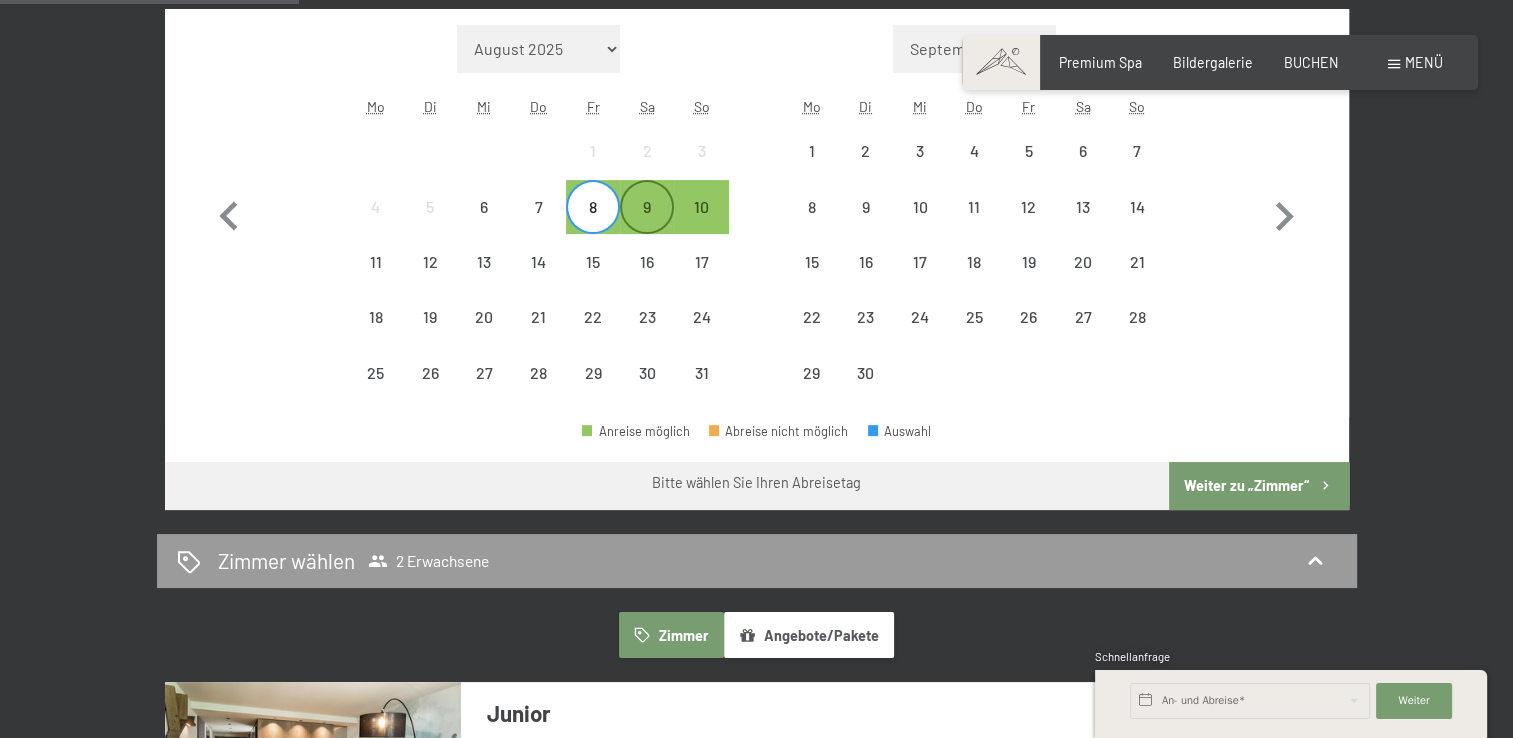 click on "9" at bounding box center [647, 224] 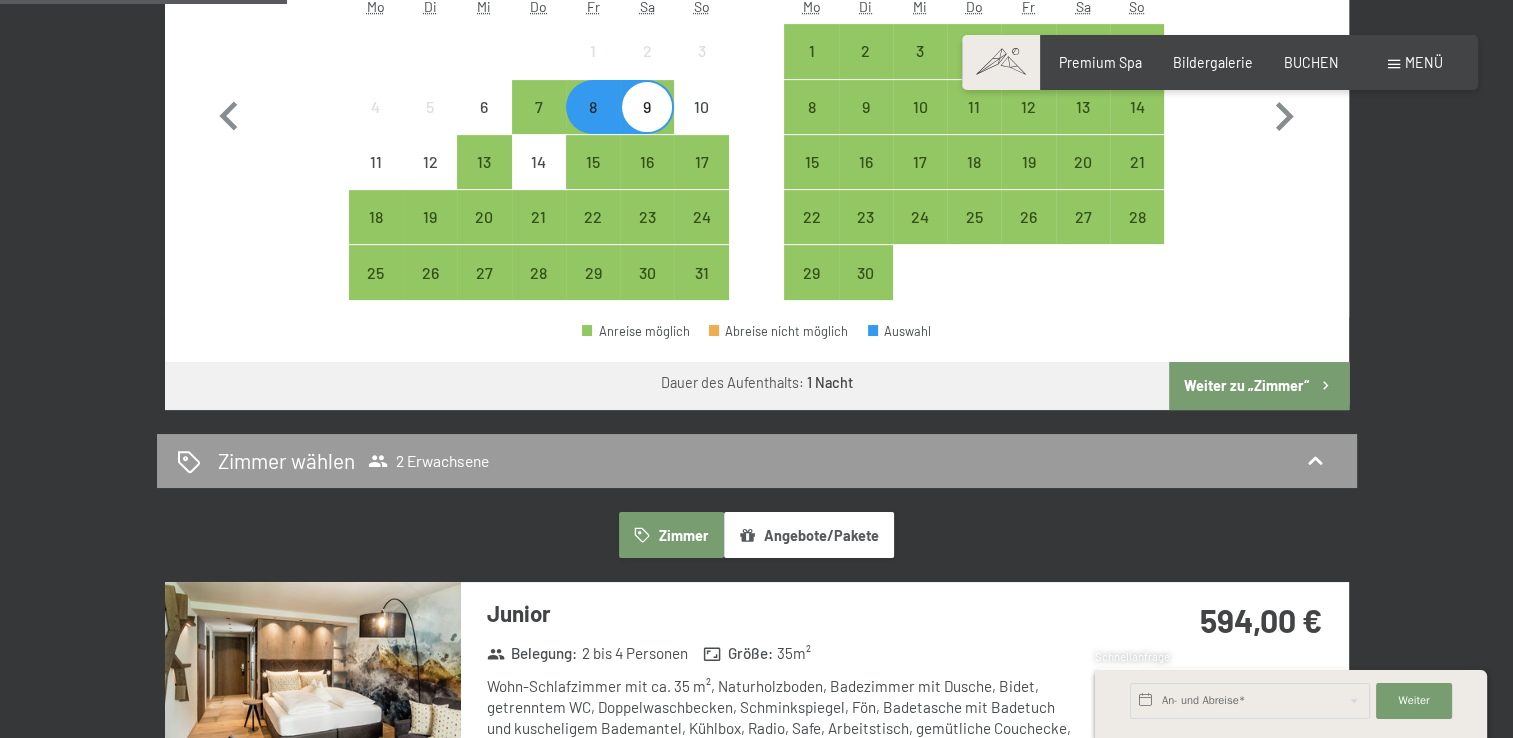 scroll, scrollTop: 400, scrollLeft: 0, axis: vertical 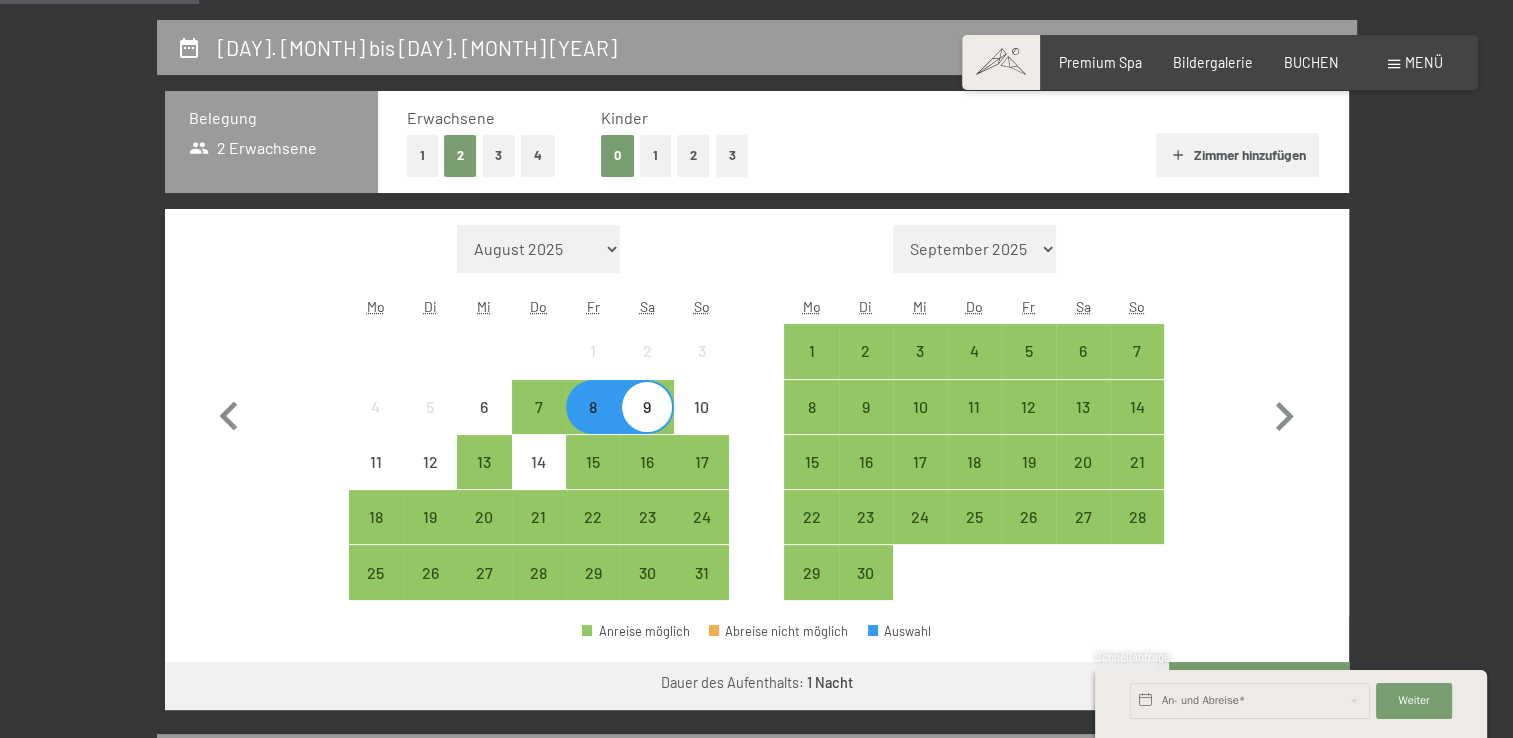 click at bounding box center [1028, 572] 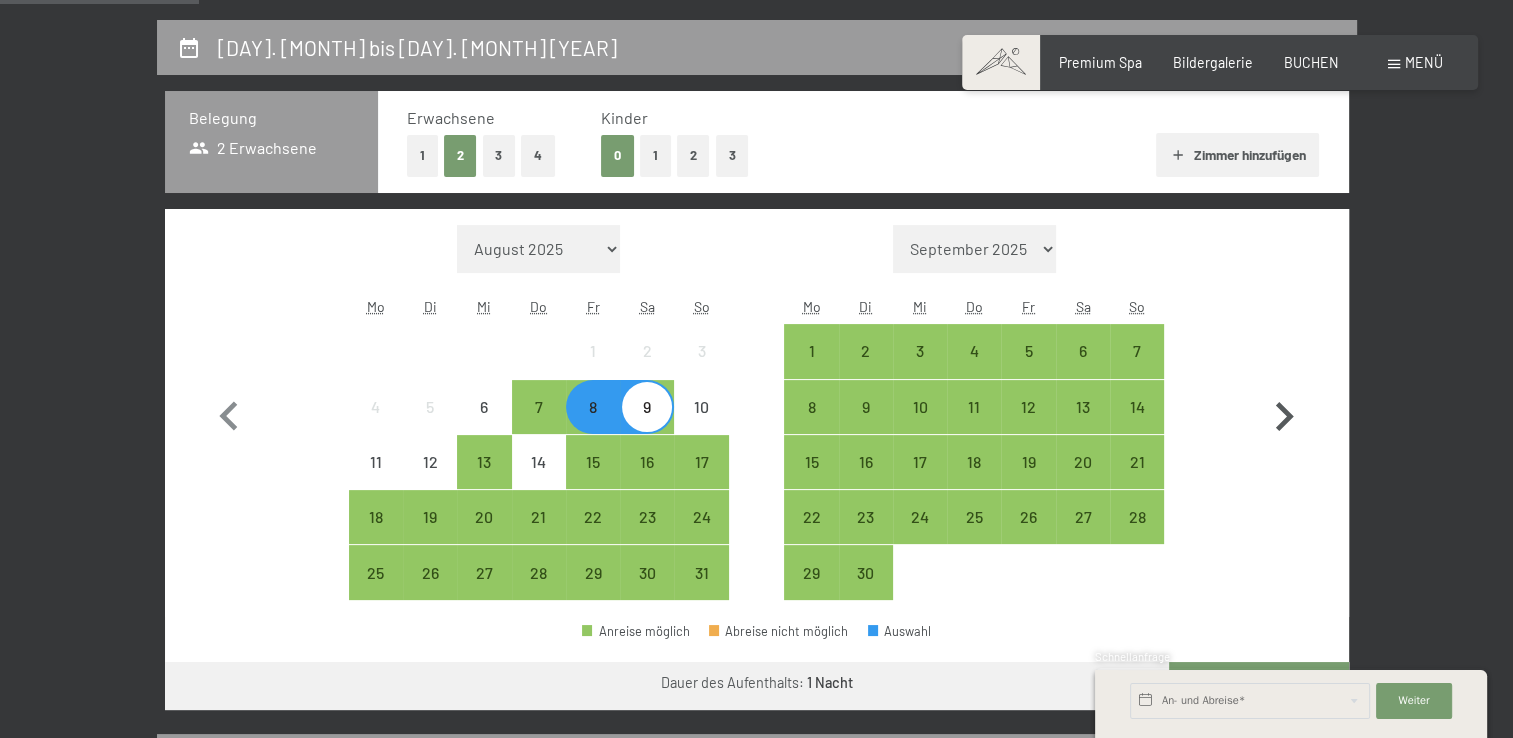 click at bounding box center [1284, 413] 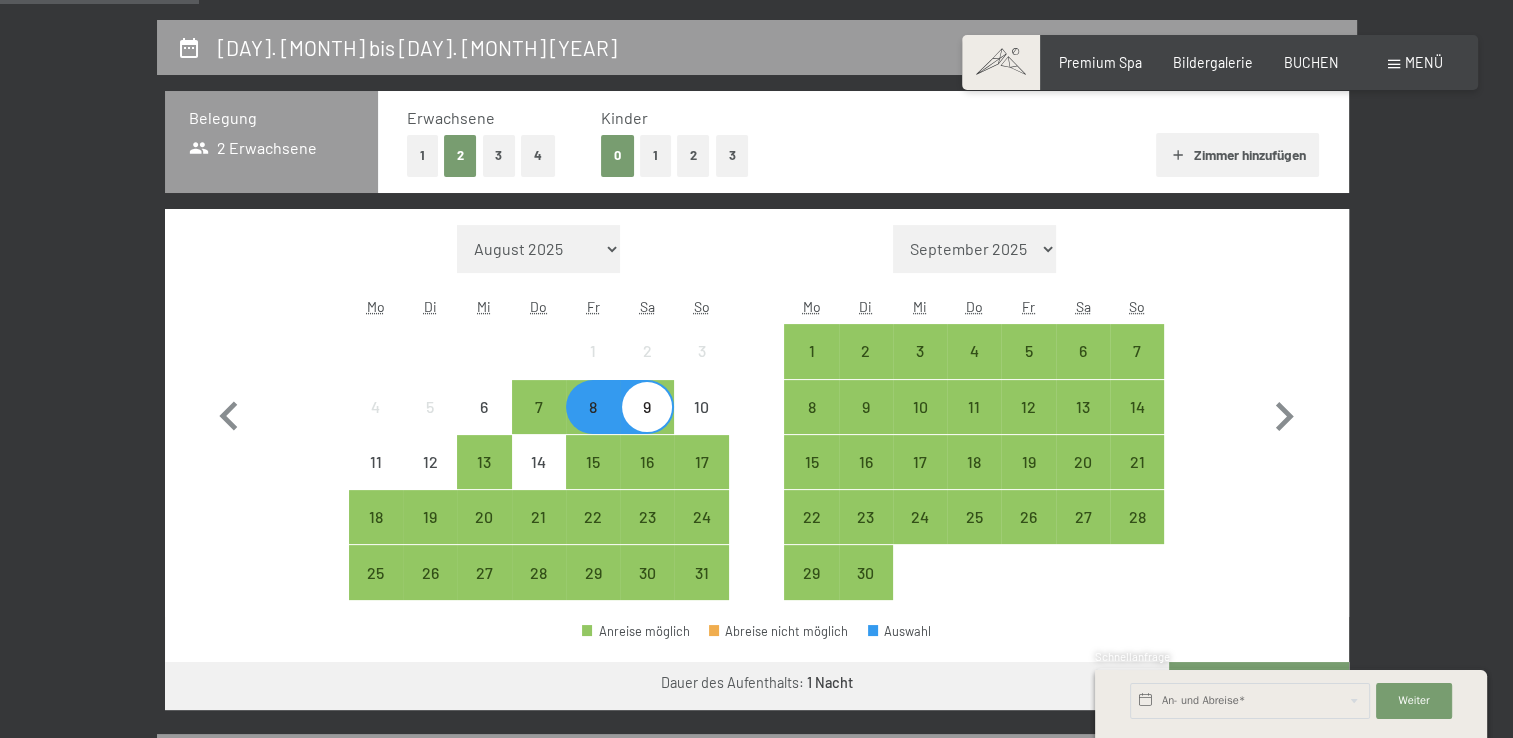 select on "2025-09-01" 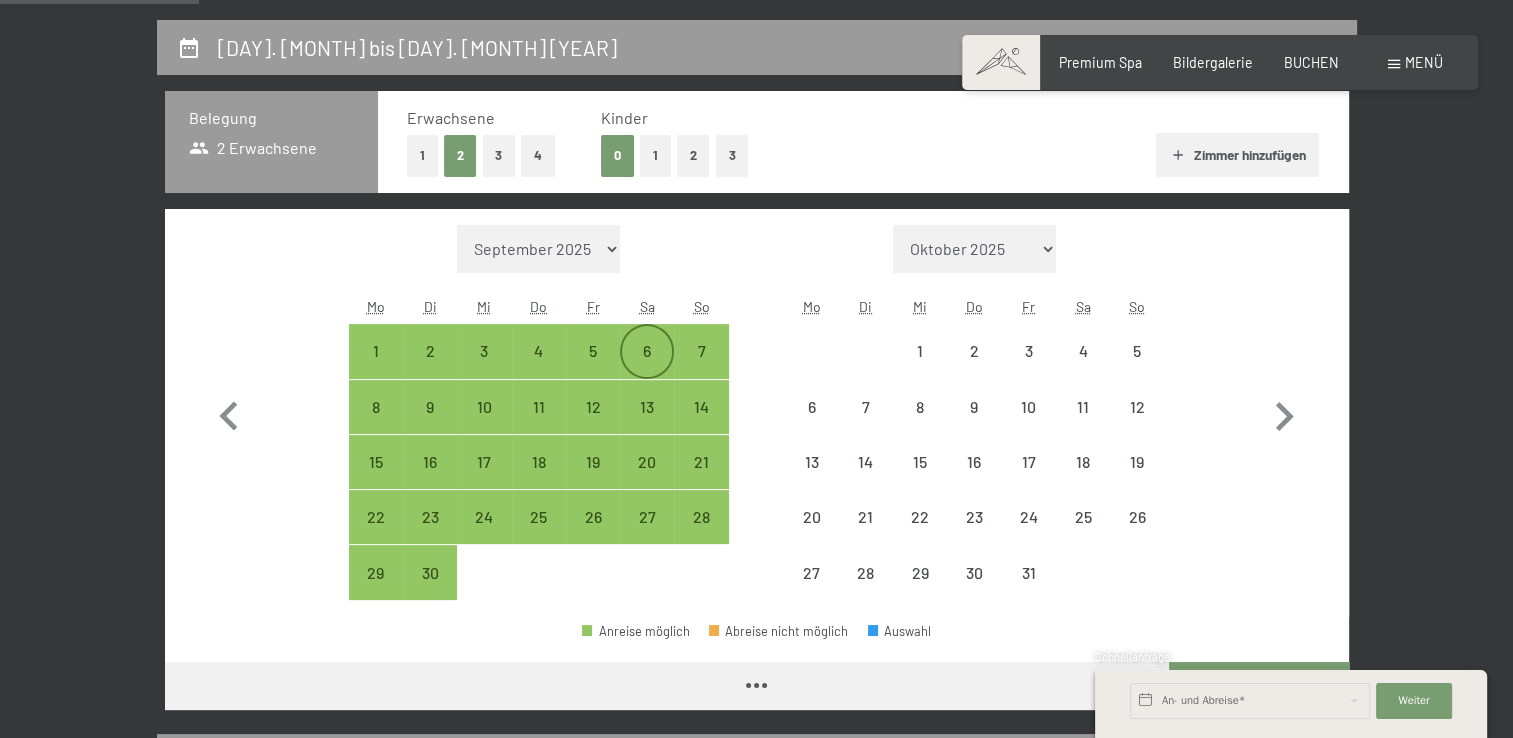 select on "2025-09-01" 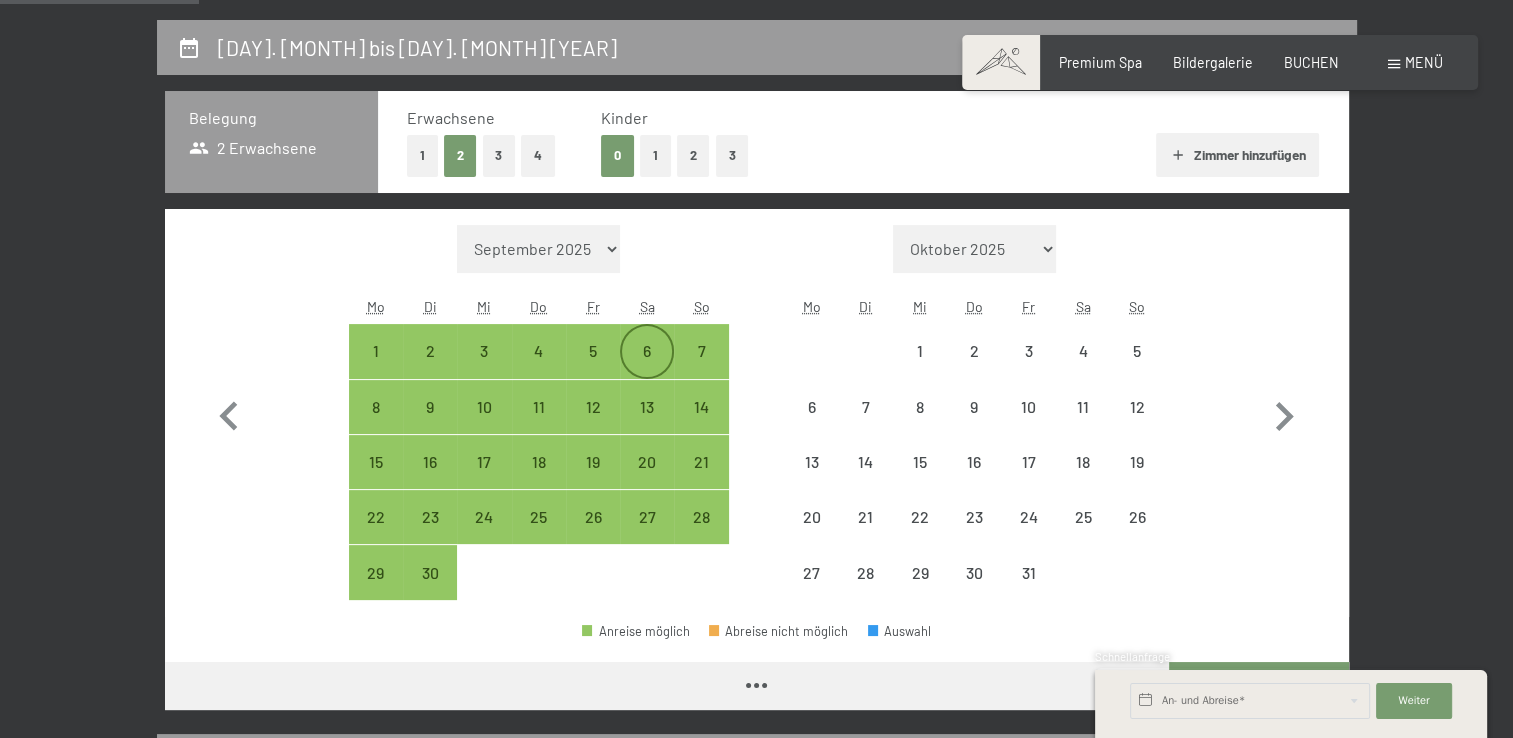 select on "2025-10-01" 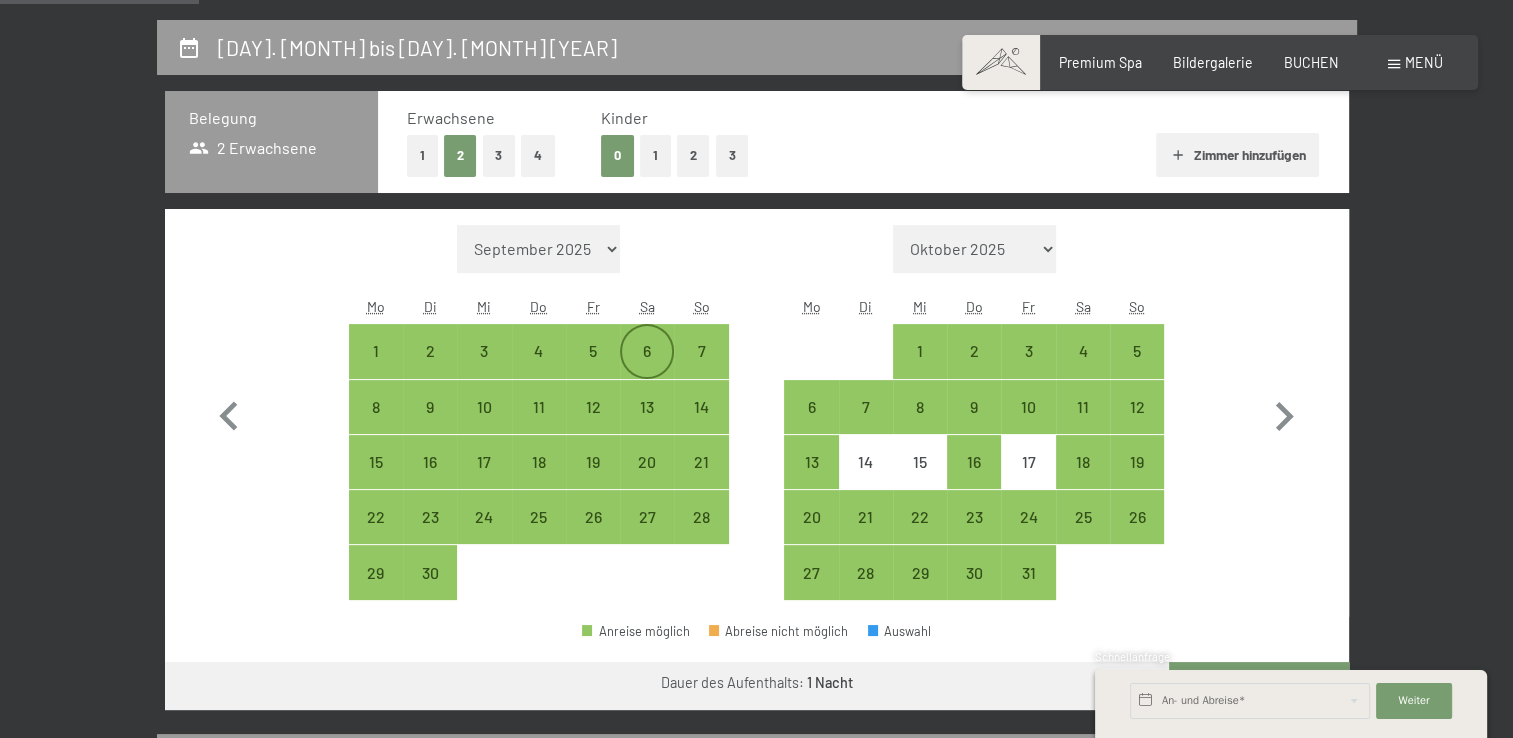 click on "6" at bounding box center [647, 368] 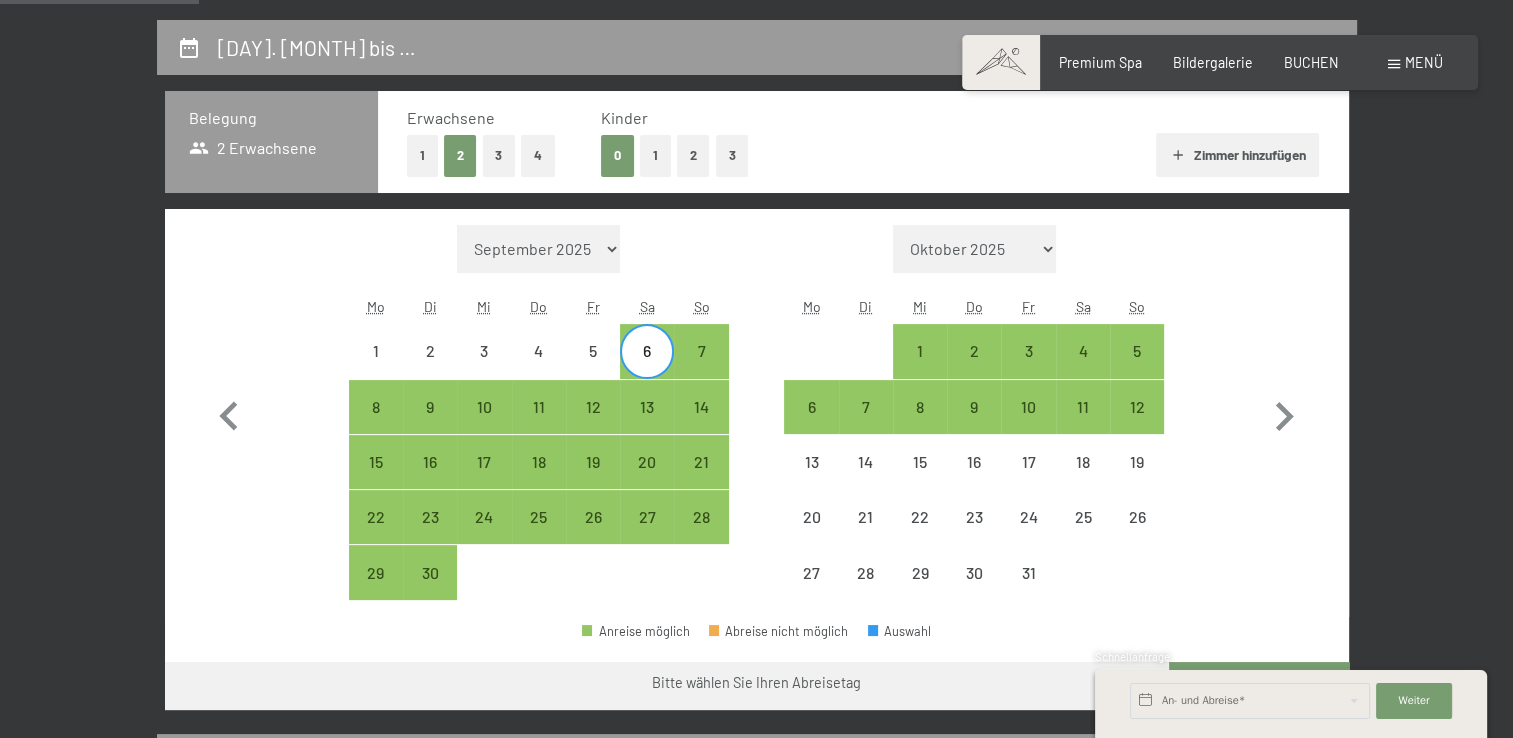 click on "[MONTH] [YEAR] [MONTH] [YEAR] [MONTH] [YEAR] [MONTH] [YEAR] [MONTH] [YEAR] [MONTH] [YEAR] [MONTH] [YEAR] [MONTH] [YEAR] [MONTH] [YEAR] [MONTH] [YEAR] [MONTH] [YEAR] [MONTH] [YEAR] [MONTH] [YEAR] [MONTH] [YEAR] [MONTH] [YEAR] [MONTH] [YEAR] [MONTH] [YEAR] [MONTH] [YEAR] [MONTH] [YEAR] [MONTH] [YEAR] [MONTH] [YEAR] [MONTH] [YEAR] [MONTH] [YEAR]" at bounding box center (538, 249) 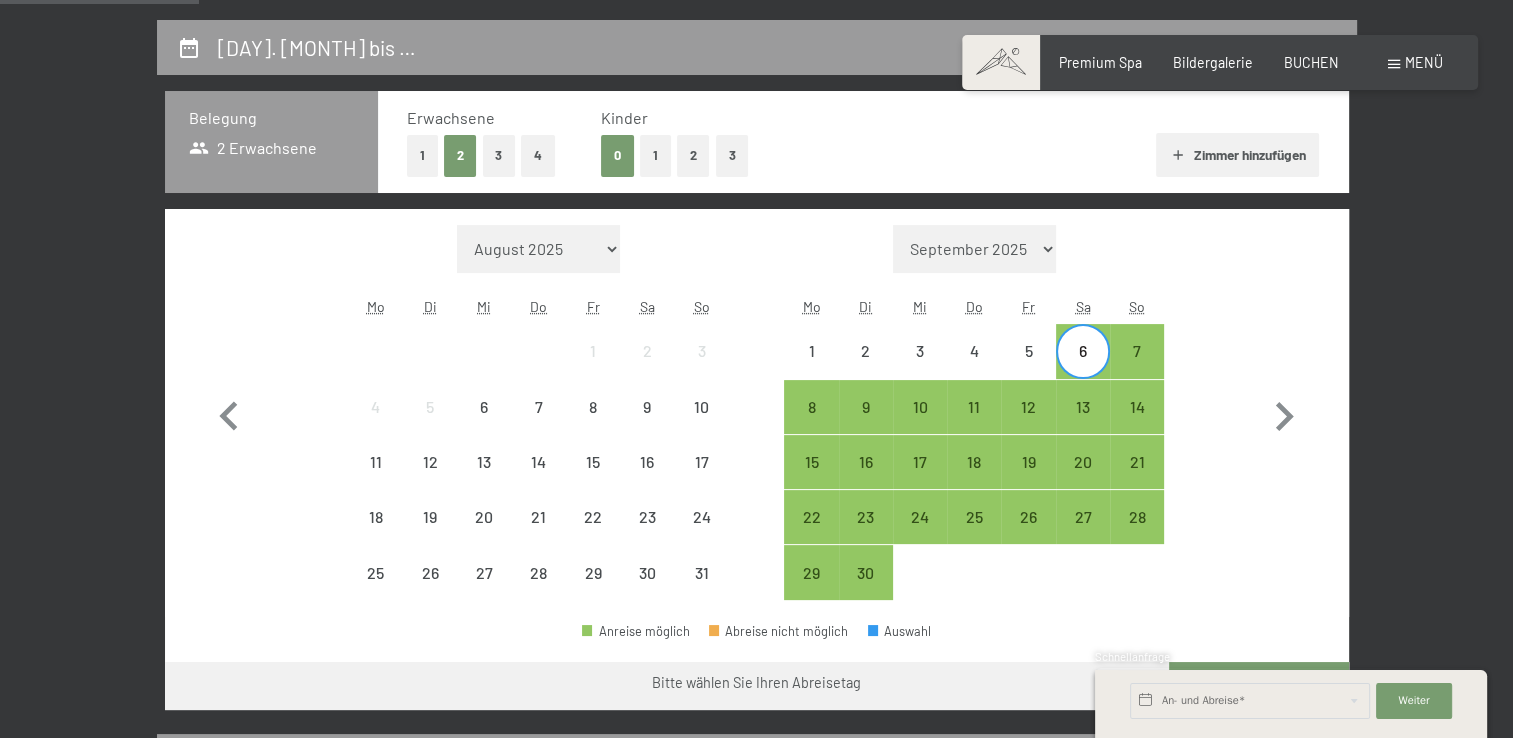 click on "Monat/Jahr [MONTH] [YEAR] [MONTH] [YEAR] [MONTH] [YEAR] [MONTH] [YEAR] [MONTH] [YEAR] [MONTH] [YEAR] [MONTH] [YEAR] [MONTH] [YEAR] [MONTH] [YEAR] [MONTH] [YEAR] [MONTH] [YEAR] [MONTH] [YEAR] [MONTH] [YEAR] [MONTH] [YEAR] [MONTH] [YEAR] [MONTH] [YEAR] [MONTH] [YEAR] [MONTH] [YEAR] [MONTH] [YEAR] [MONTH] [YEAR] [MONTH] [YEAR] [MONTH] [YEAR] [MONTH] [YEAR] [MONTH] [YEAR] Mo Di Mi Do Fr Sa So 1 2 3 4 5 6 7 8 9 10 11 12 13 14 15 16 17 18 19 20 21 22 23 24 25 26 27 28 29 30 31 Monat/Jahr [MONTH] [YEAR] [MONTH] [YEAR] [MONTH] [YEAR] [MONTH] [YEAR] [MONTH] [YEAR] [MONTH] [YEAR] [MONTH] [YEAR] [MONTH] [YEAR] [MONTH] [YEAR] [MONTH] [YEAR] [MONTH] [YEAR] [MONTH] [YEAR] [MONTH] [YEAR] [MONTH] [YEAR] [MONTH] [YEAR] [MONTH] [YEAR] [MONTH] [YEAR] [MONTH] [YEAR] [MONTH] [YEAR] [MONTH] [YEAR] [MONTH] [YEAR] [MONTH] [YEAR] [MONTH] [YEAR] [MONTH] [YEAR] Mo Di Mi Do Fr Sa So 1 2 3 4 5 6 7 8 9 10 11 12 13 14 15 16 17 18 19 20 21 22 23 24 25 26 27 28 29 30" at bounding box center (756, 413) 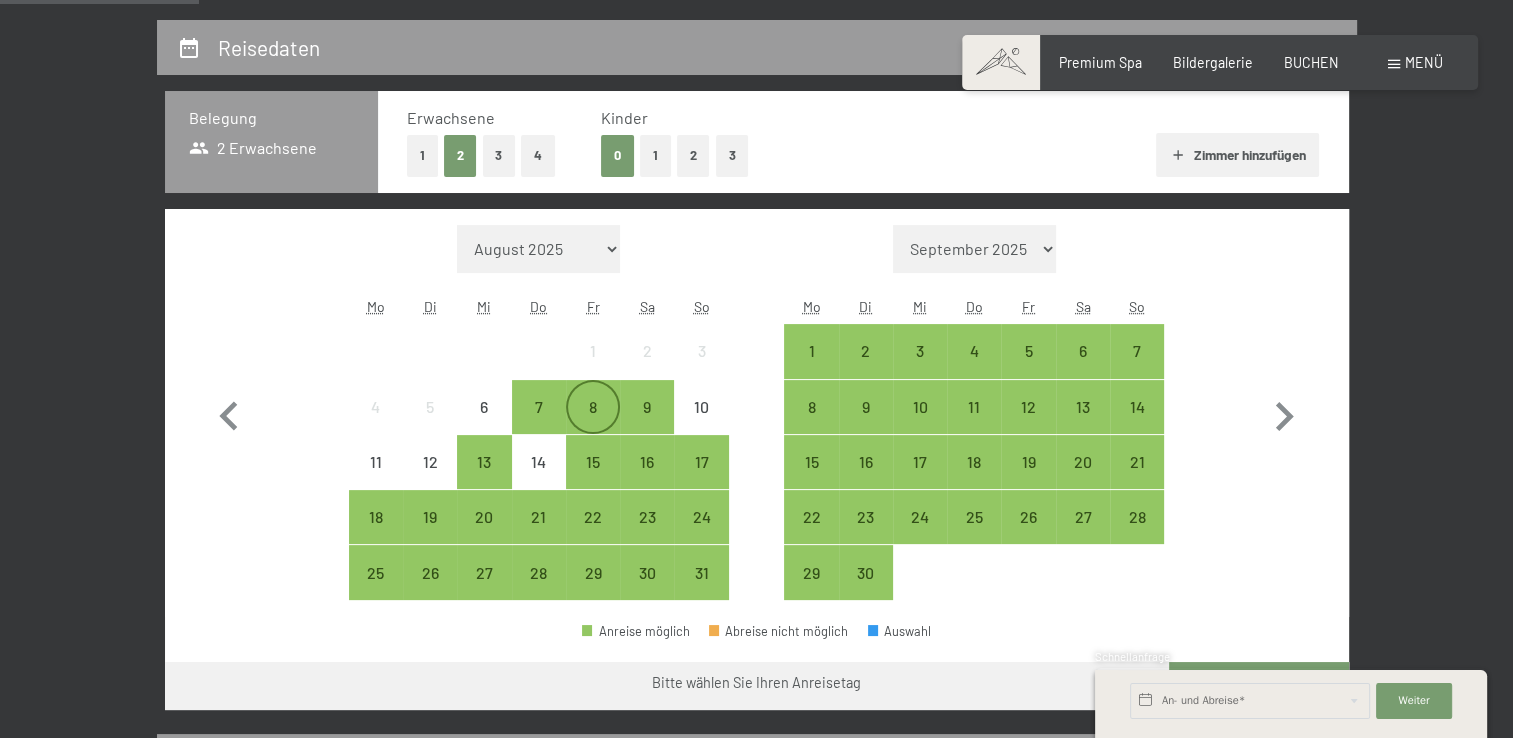 click on "8" at bounding box center (593, 424) 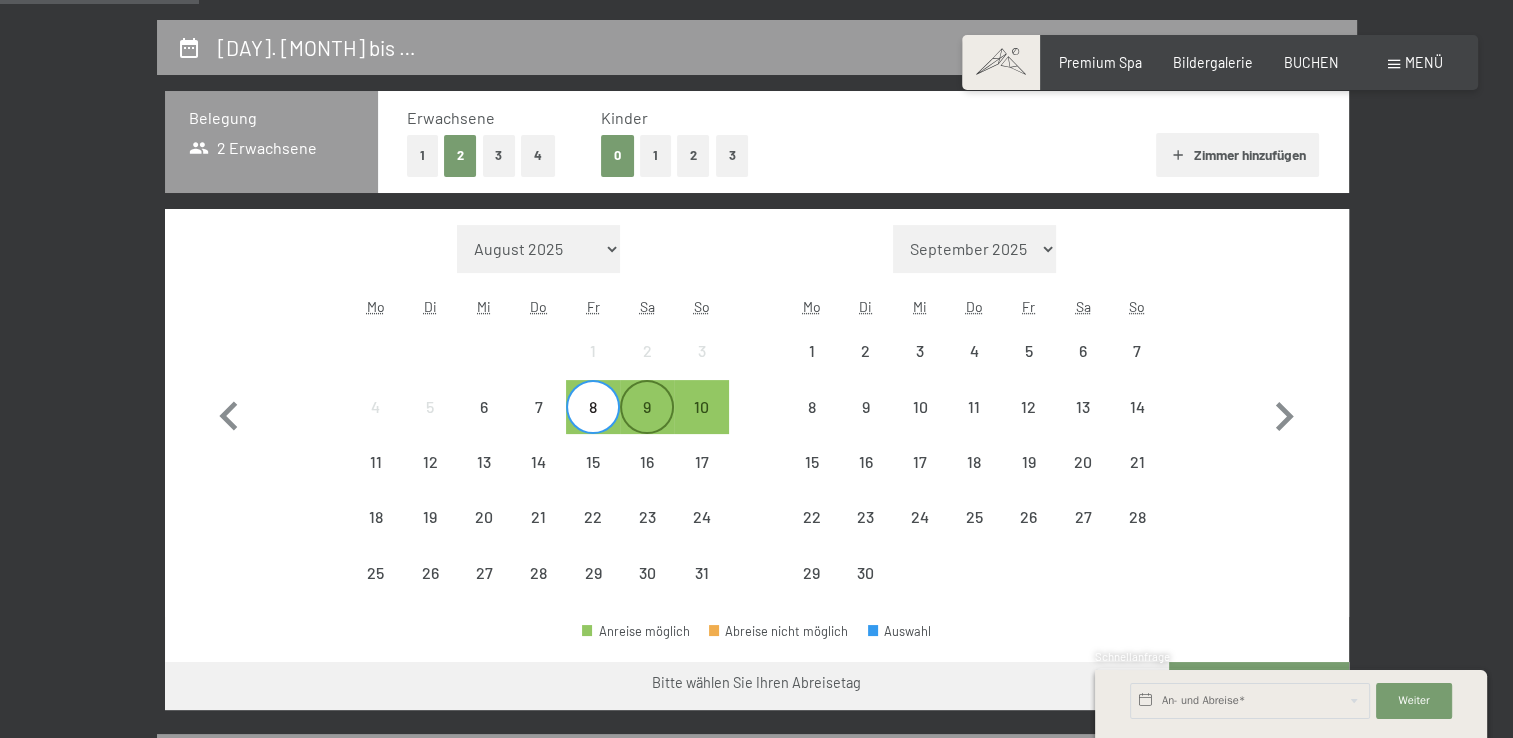 click on "9" at bounding box center (647, 424) 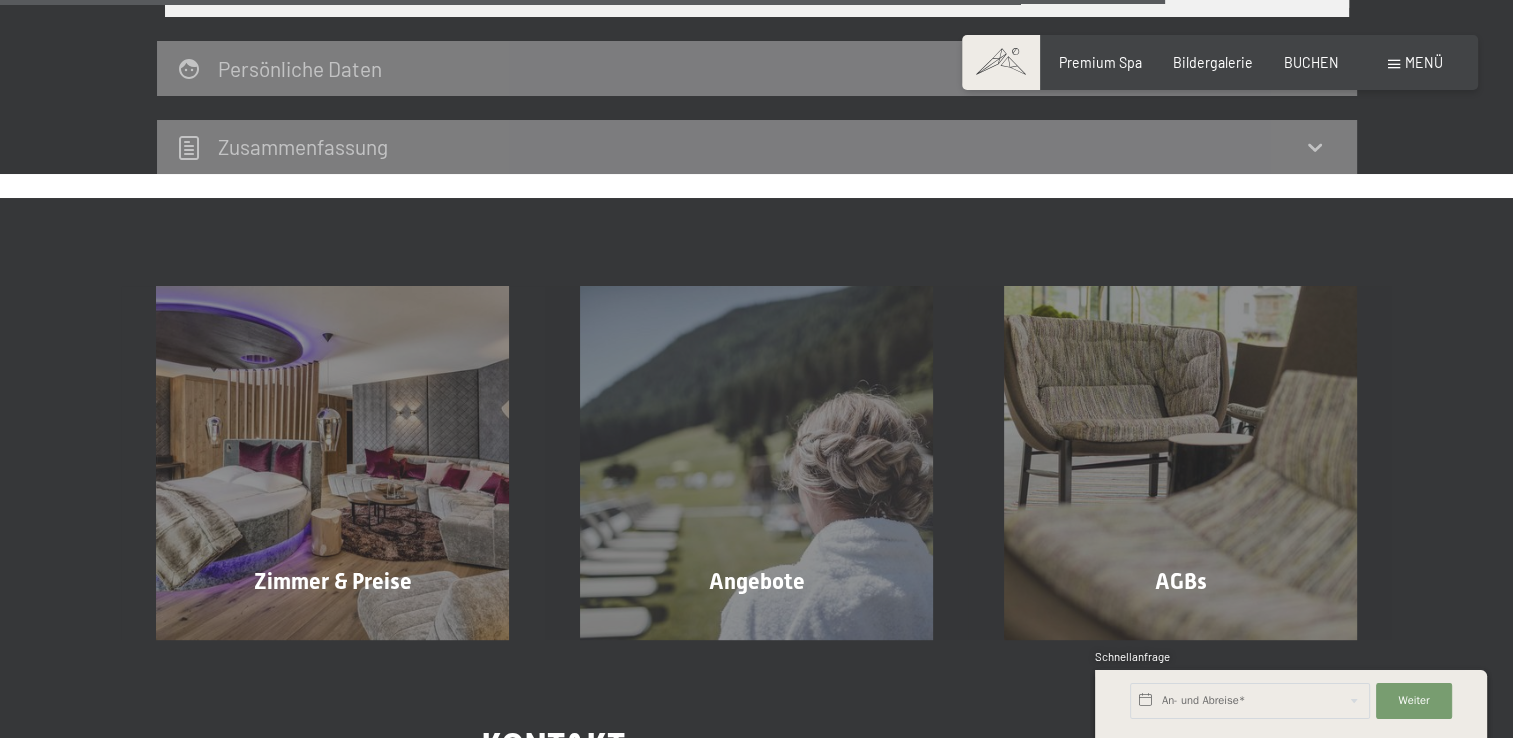 scroll, scrollTop: 2900, scrollLeft: 0, axis: vertical 